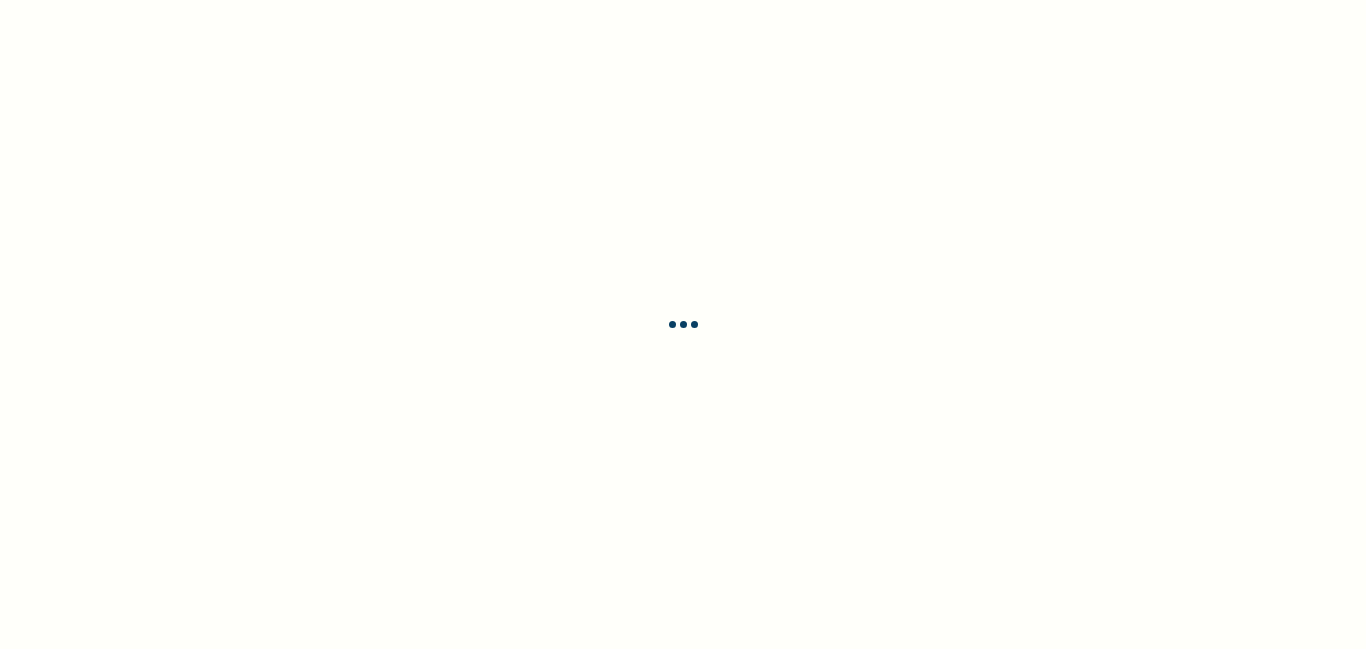scroll, scrollTop: 0, scrollLeft: 0, axis: both 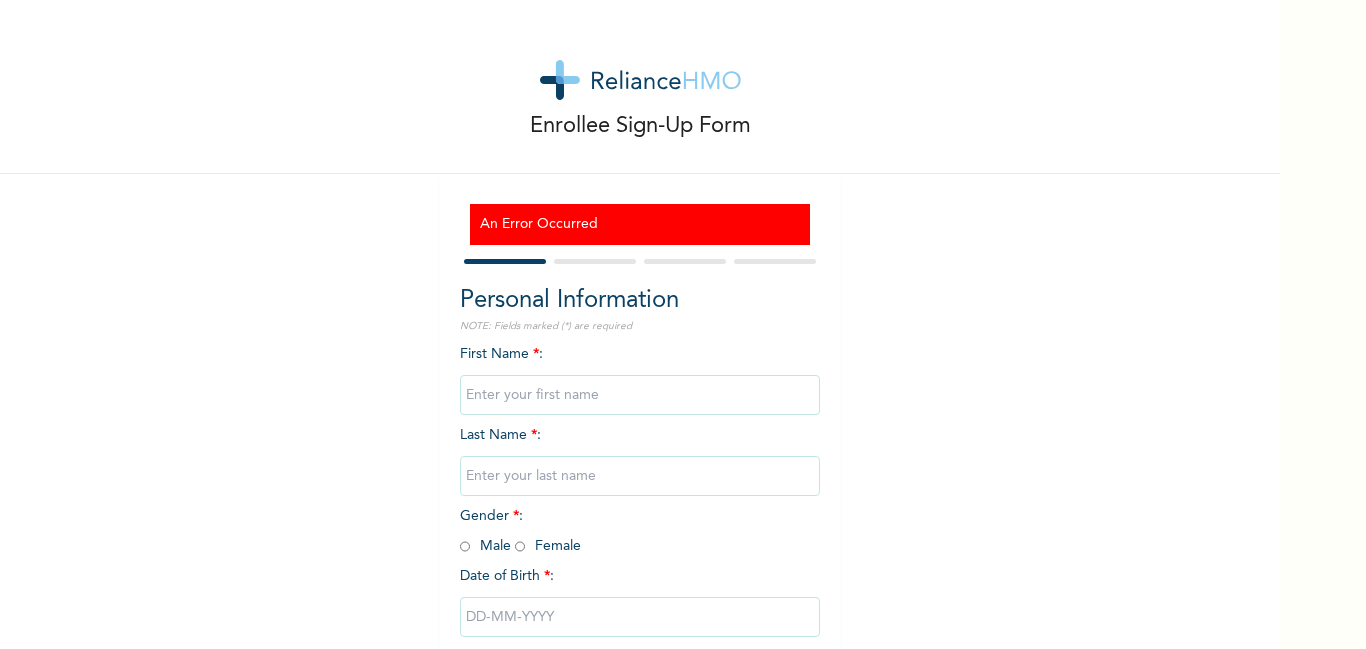 click at bounding box center (640, 395) 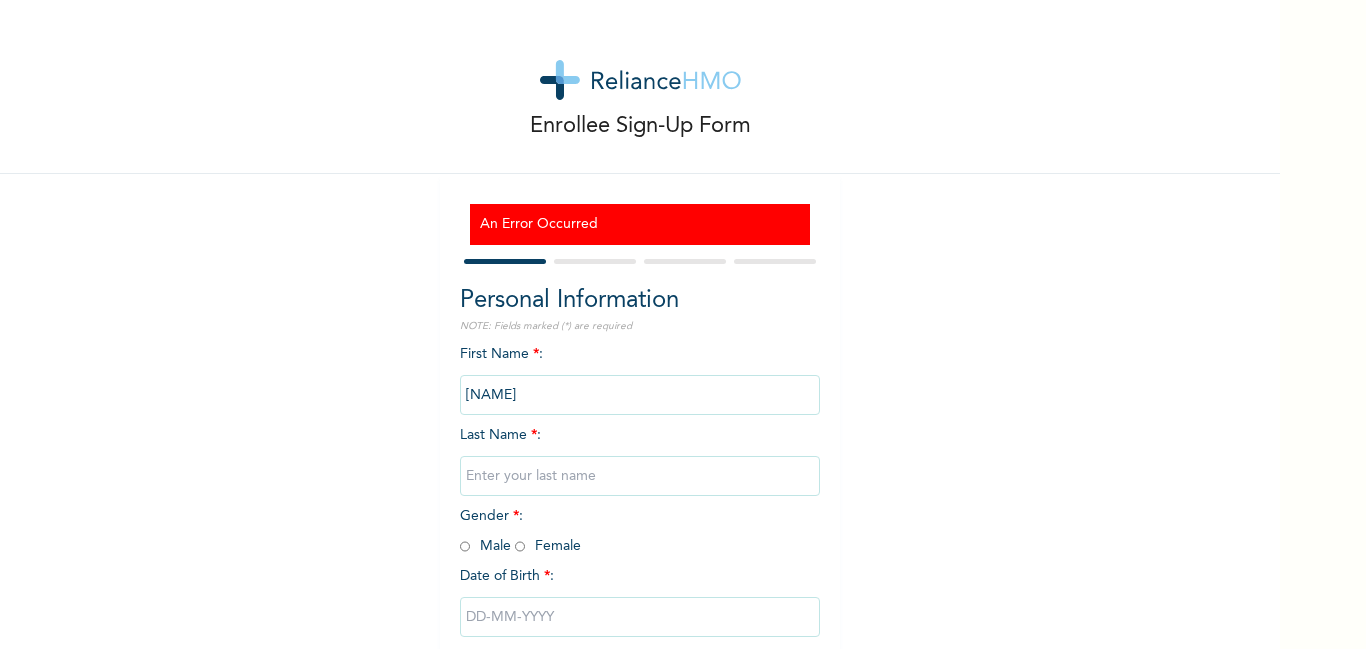 type on "[FIRST]" 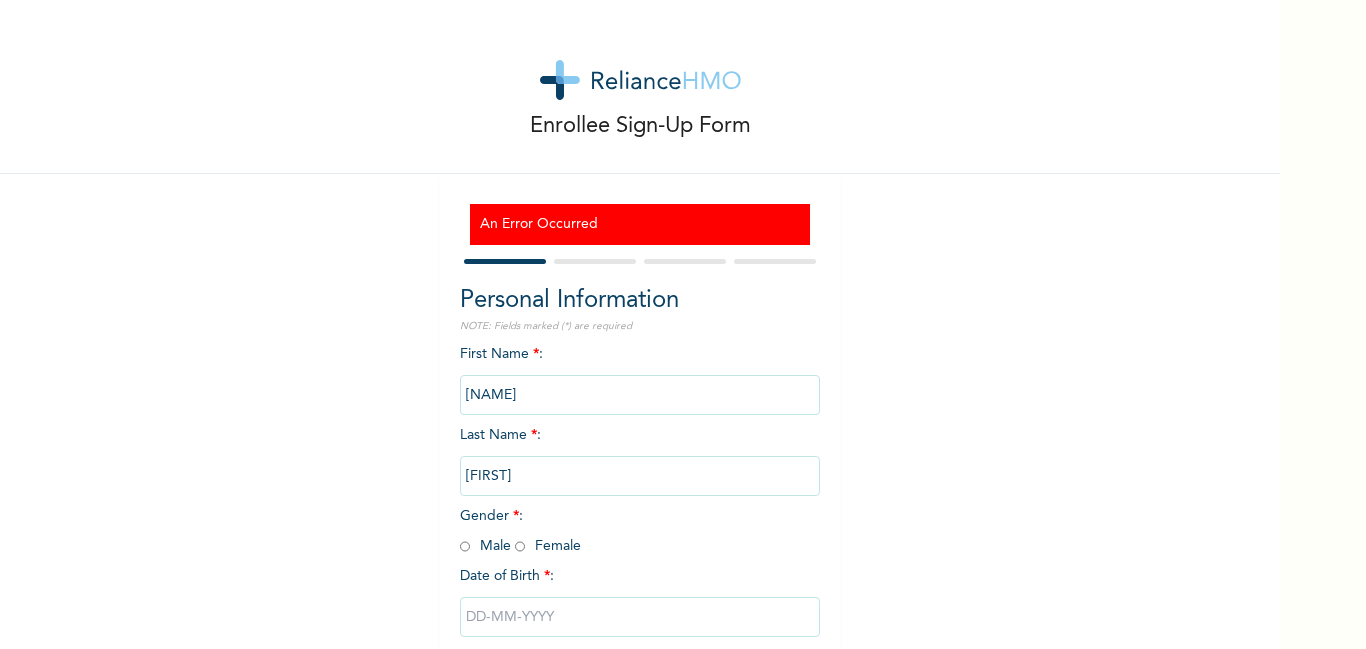 type on "[LAST]" 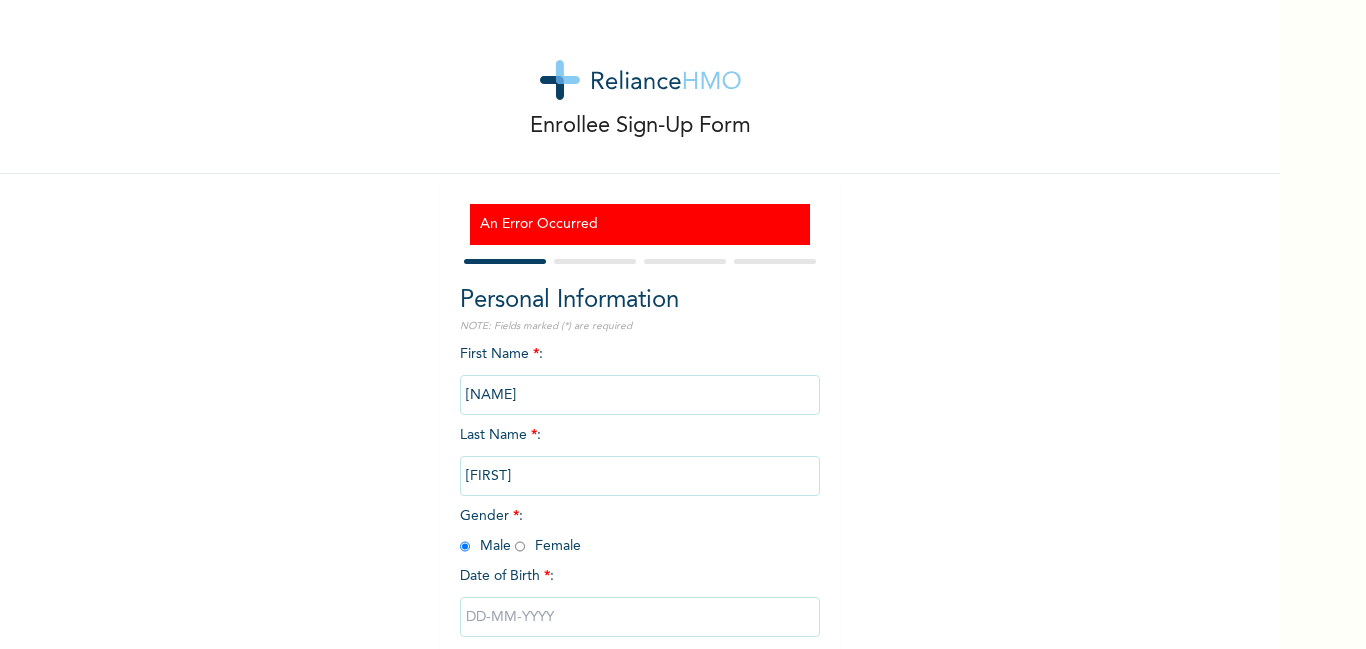 radio on "true" 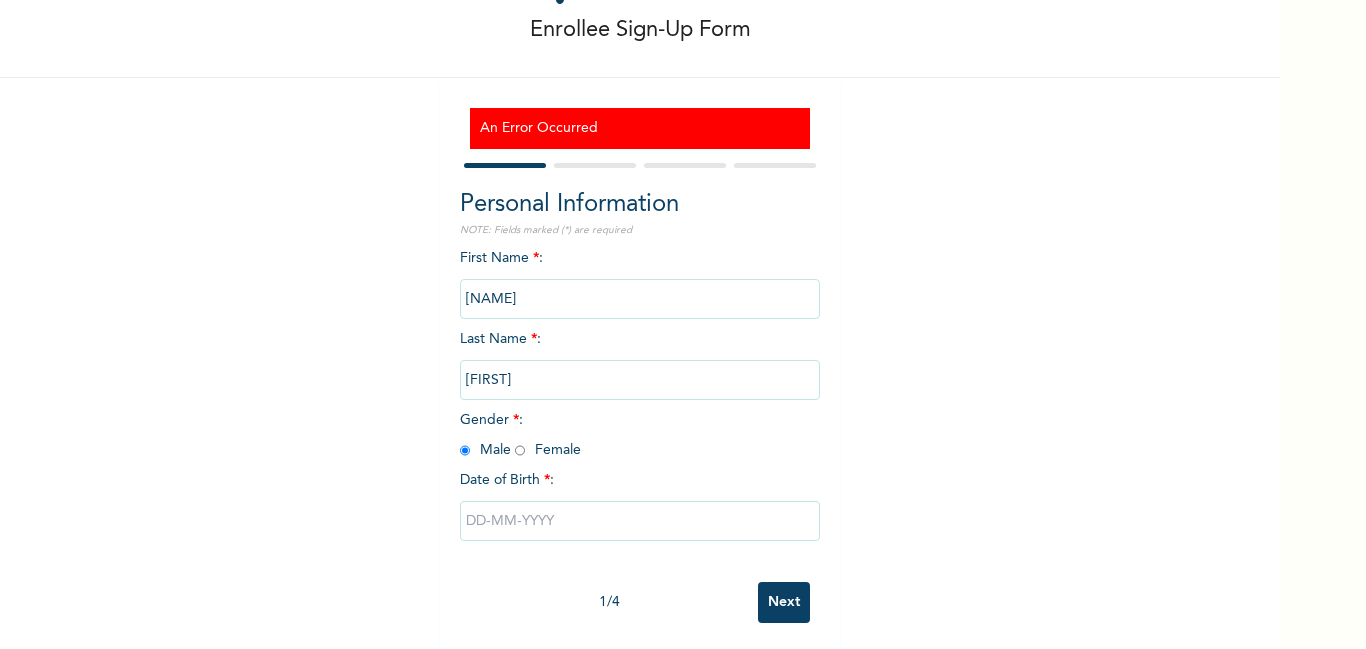 scroll, scrollTop: 117, scrollLeft: 0, axis: vertical 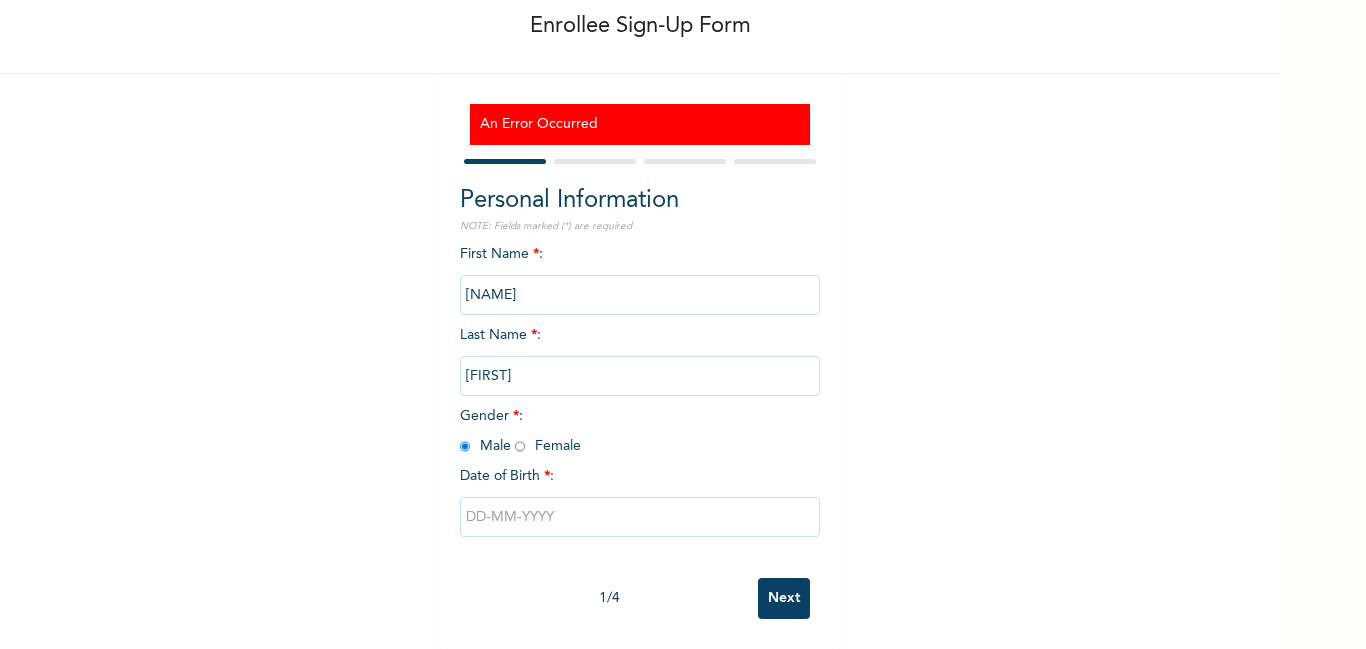 click at bounding box center (640, 517) 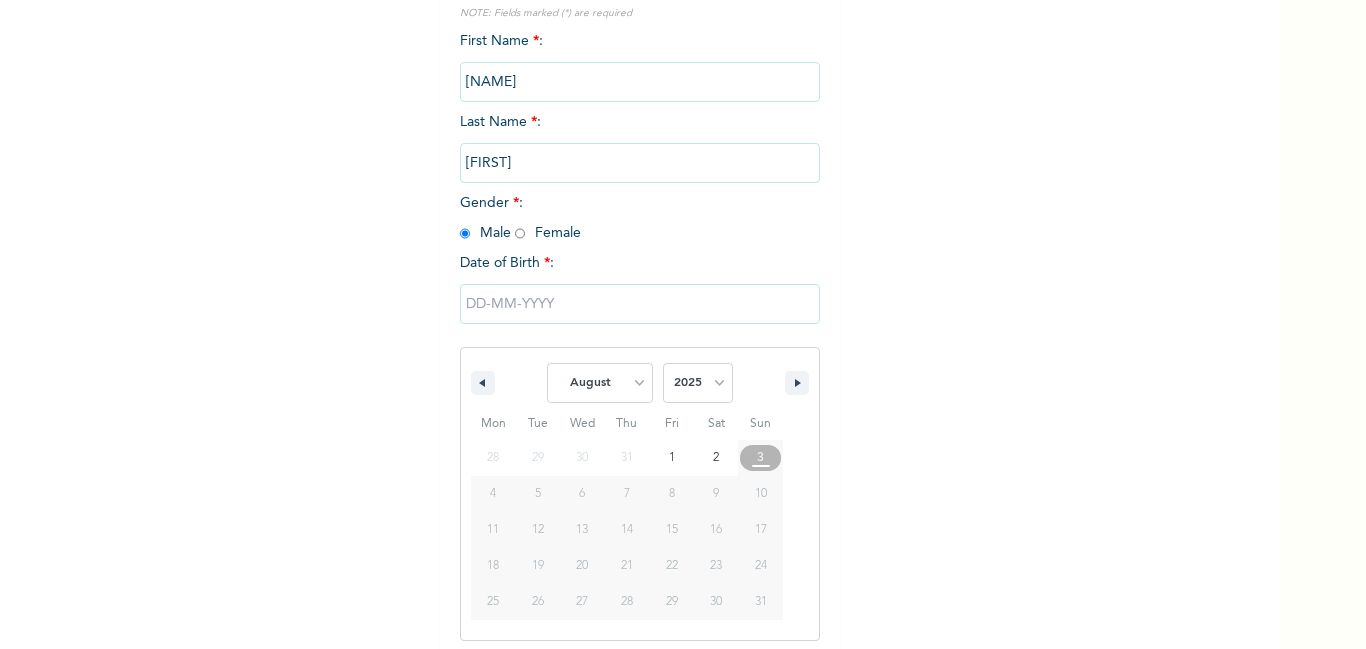 scroll, scrollTop: 323, scrollLeft: 0, axis: vertical 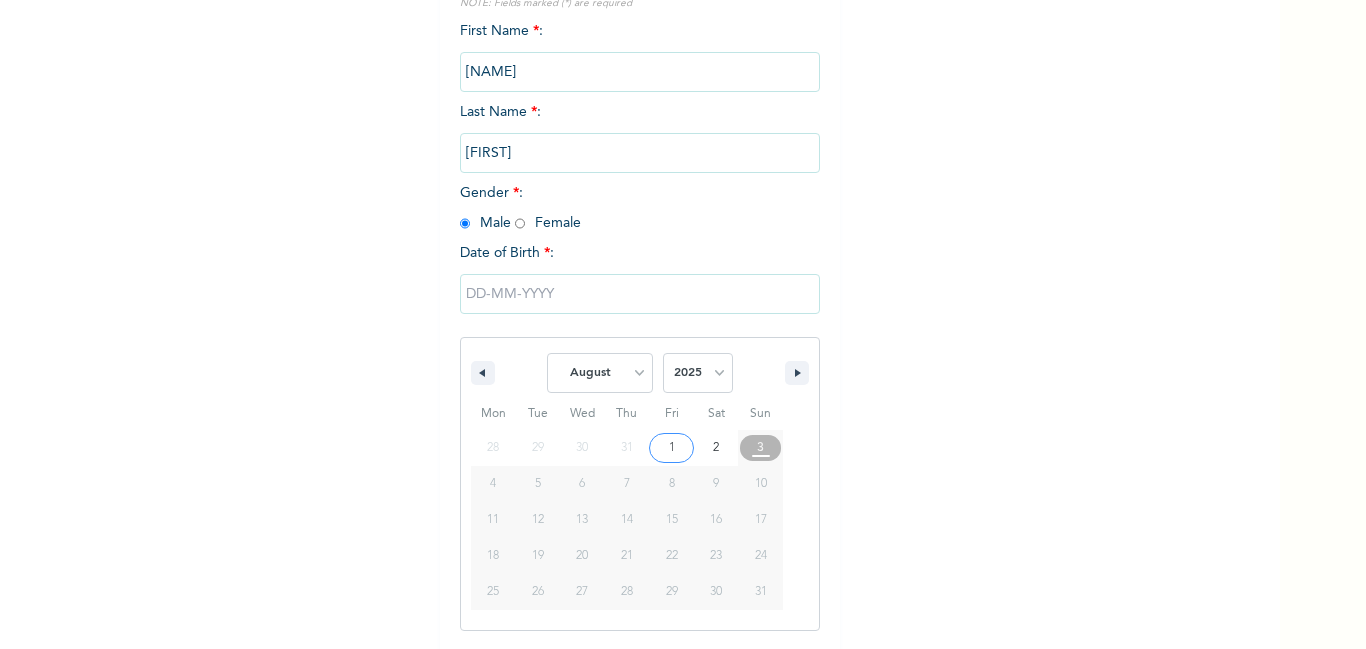 click on "2025 2024 2023 2022 2021 2020 2019 2018 2017 2016 2015 2014 2013 2012 2011 2010 2009 2008 2007 2006 2005 2004 2003 2002 2001 2000 1999 1998 1997 1996 1995 1994 1993 1992 1991 1990 1989 1988 1987 1986 1985 1984 1983 1982 1981 1980 1979 1978 1977 1976 1975 1974 1973 1972 1971 1970 1969 1968 1967 1966 1965 1964 1963 1962 1961 1960 1959 1958 1957 1956 1955 1954 1953 1952 1951 1950 1949 1948 1947 1946 1945 1944 1943 1942 1941 1940 1939 1938 1937 1936 1935 1934 1933 1932 1931 1930 1929 1928 1927 1926 1925 1924 1923 1922 1921 1920 1919 1918 1917 1916 1915 1914 1913 1912 1911 1910 1909 1908 1907 1906 1905" at bounding box center (698, 373) 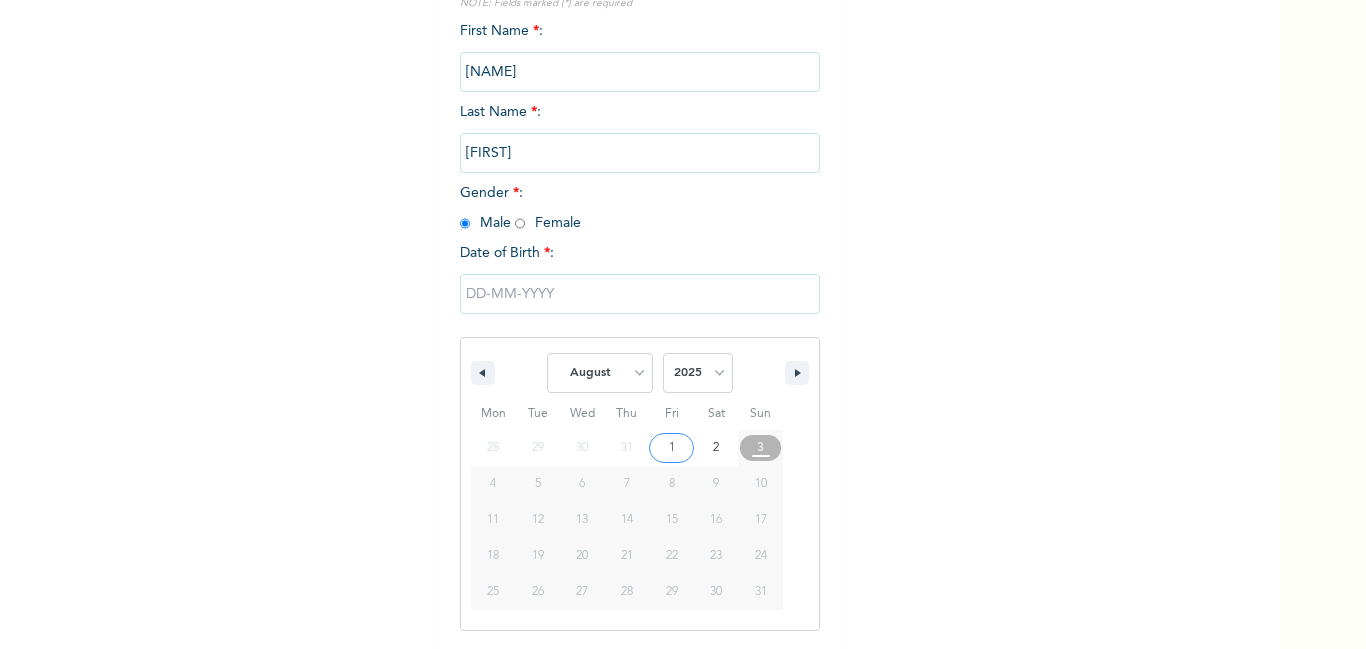 click on "2025 2024 2023 2022 2021 2020 2019 2018 2017 2016 2015 2014 2013 2012 2011 2010 2009 2008 2007 2006 2005 2004 2003 2002 2001 2000 1999 1998 1997 1996 1995 1994 1993 1992 1991 1990 1989 1988 1987 1986 1985 1984 1983 1982 1981 1980 1979 1978 1977 1976 1975 1974 1973 1972 1971 1970 1969 1968 1967 1966 1965 1964 1963 1962 1961 1960 1959 1958 1957 1956 1955 1954 1953 1952 1951 1950 1949 1948 1947 1946 1945 1944 1943 1942 1941 1940 1939 1938 1937 1936 1935 1934 1933 1932 1931 1930 1929 1928 1927 1926 1925 1924 1923 1922 1921 1920 1919 1918 1917 1916 1915 1914 1913 1912 1911 1910 1909 1908 1907 1906 1905" at bounding box center (698, 373) 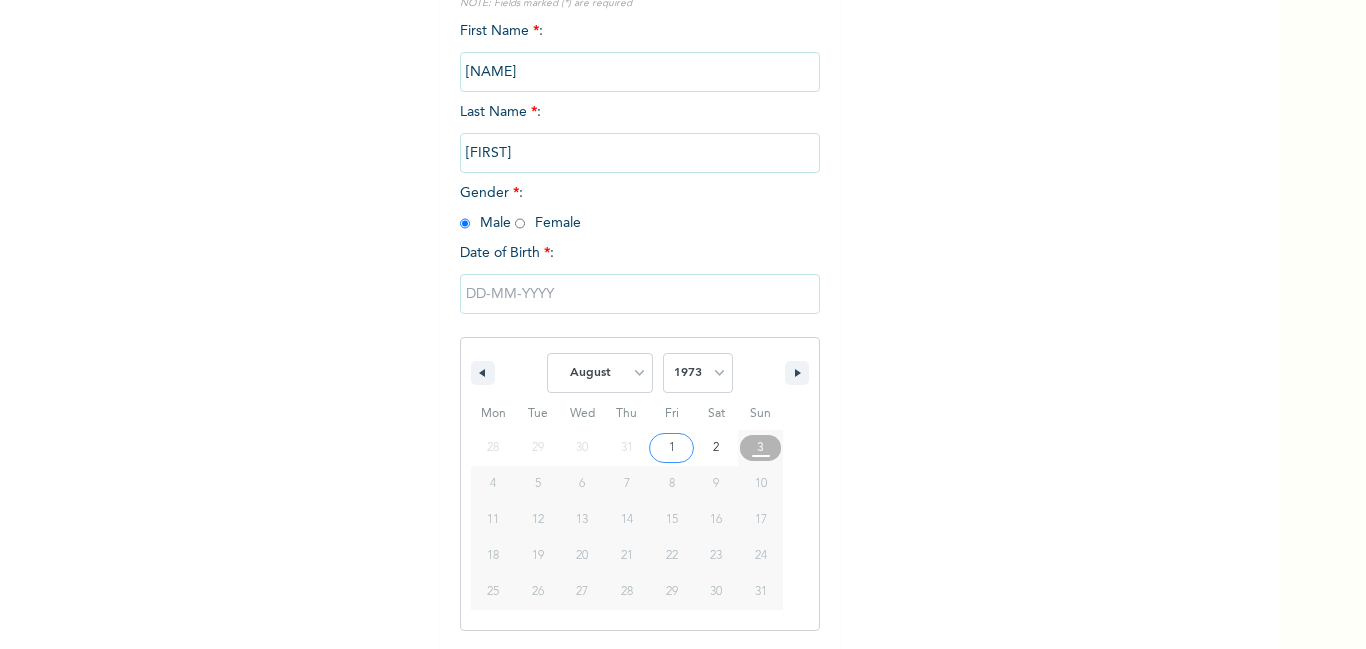 click on "2025 2024 2023 2022 2021 2020 2019 2018 2017 2016 2015 2014 2013 2012 2011 2010 2009 2008 2007 2006 2005 2004 2003 2002 2001 2000 1999 1998 1997 1996 1995 1994 1993 1992 1991 1990 1989 1988 1987 1986 1985 1984 1983 1982 1981 1980 1979 1978 1977 1976 1975 1974 1973 1972 1971 1970 1969 1968 1967 1966 1965 1964 1963 1962 1961 1960 1959 1958 1957 1956 1955 1954 1953 1952 1951 1950 1949 1948 1947 1946 1945 1944 1943 1942 1941 1940 1939 1938 1937 1936 1935 1934 1933 1932 1931 1930 1929 1928 1927 1926 1925 1924 1923 1922 1921 1920 1919 1918 1917 1916 1915 1914 1913 1912 1911 1910 1909 1908 1907 1906 1905" at bounding box center [698, 373] 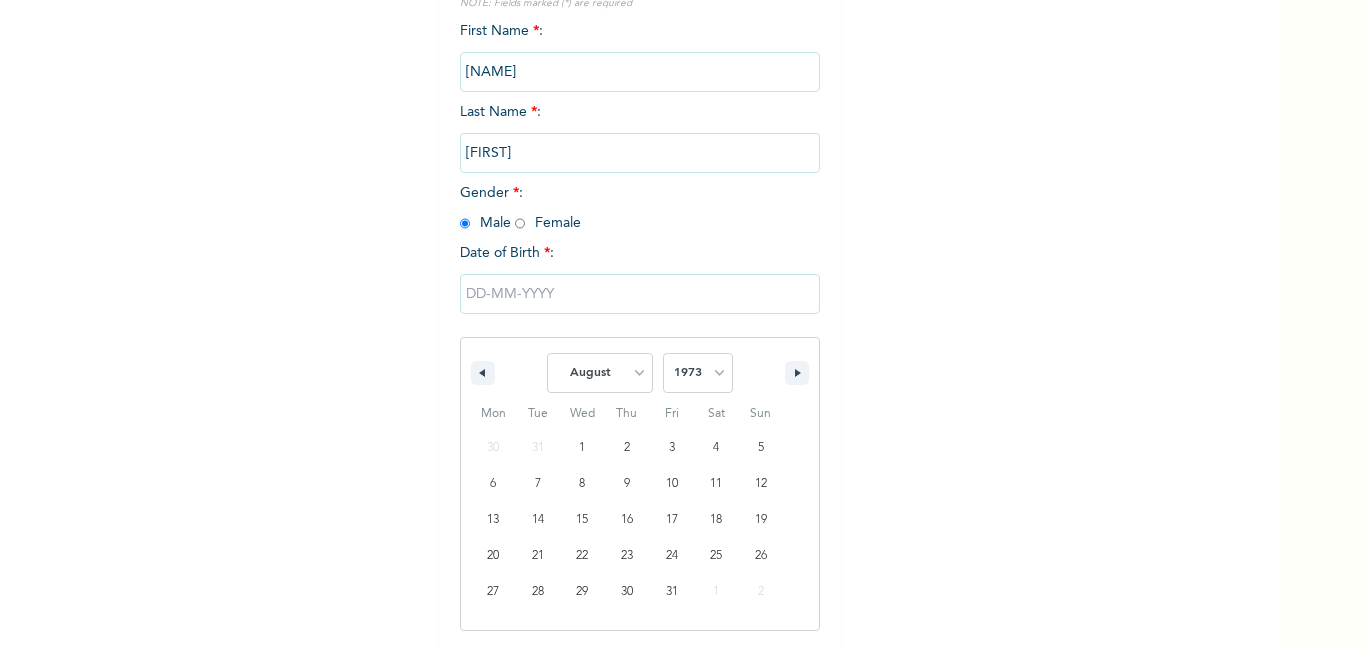 click on "January February March April May June July August September October November December" at bounding box center [600, 373] 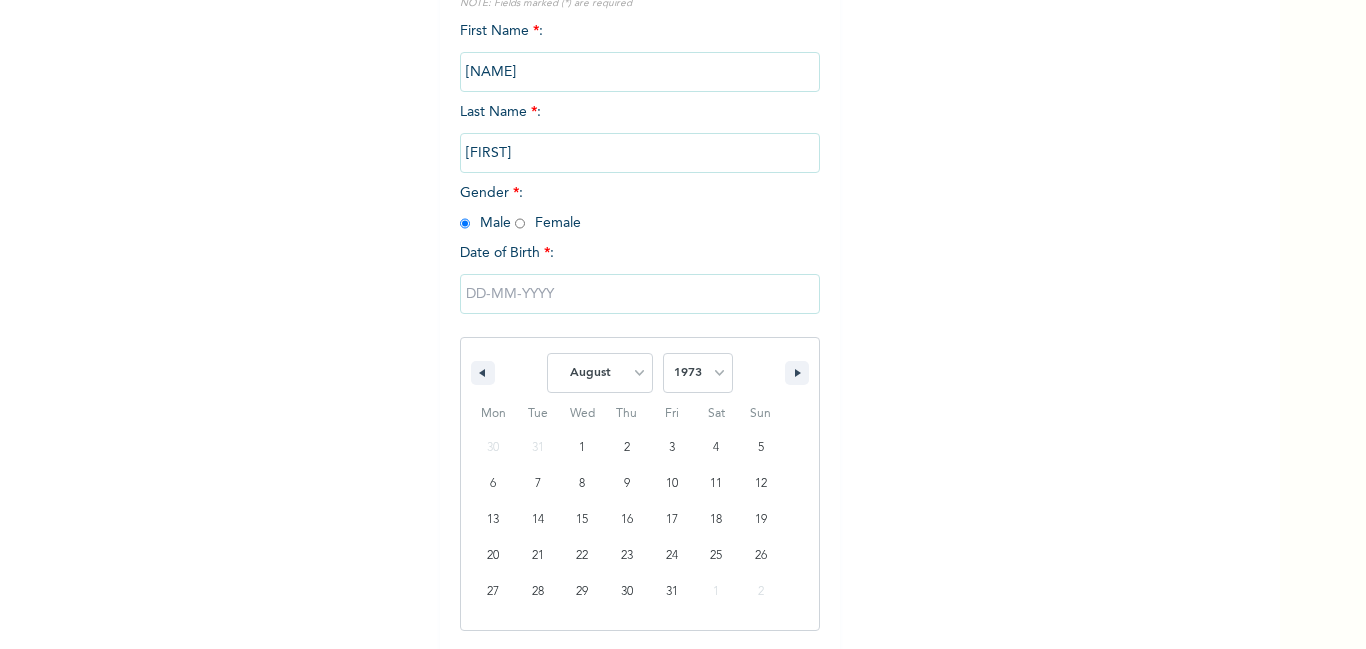 select on "9" 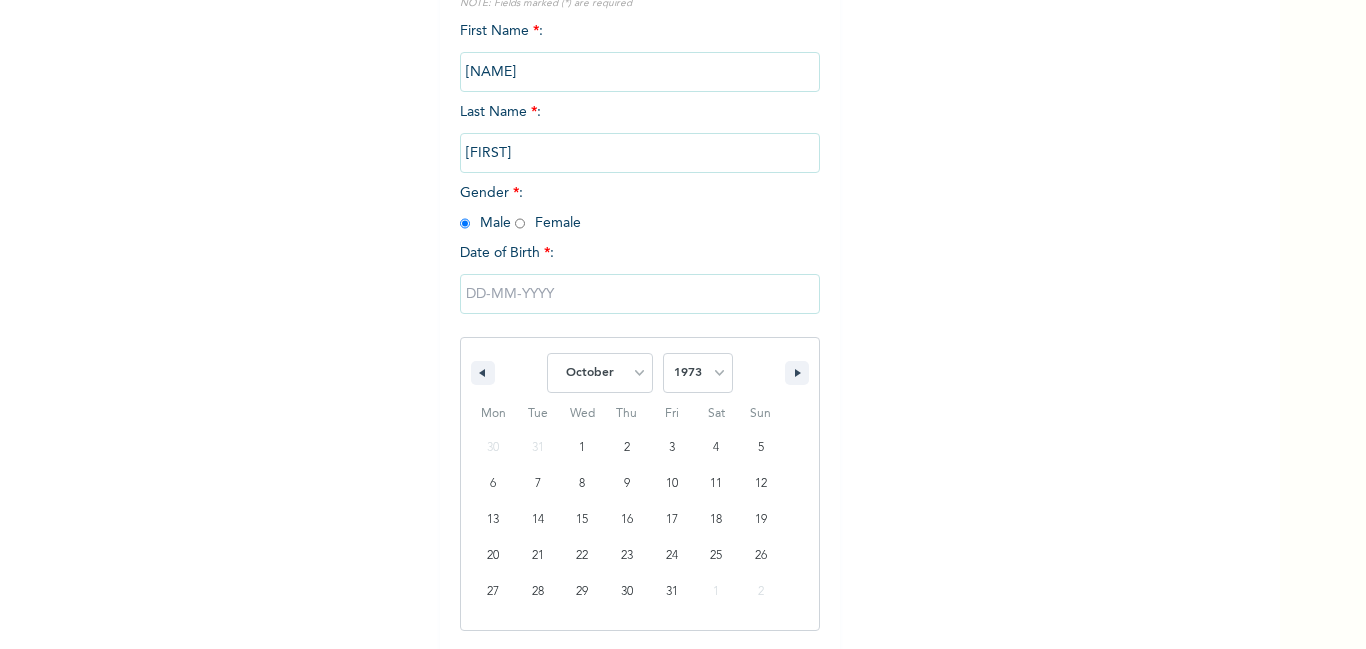 click on "January February March April May June July August September October November December" at bounding box center (600, 373) 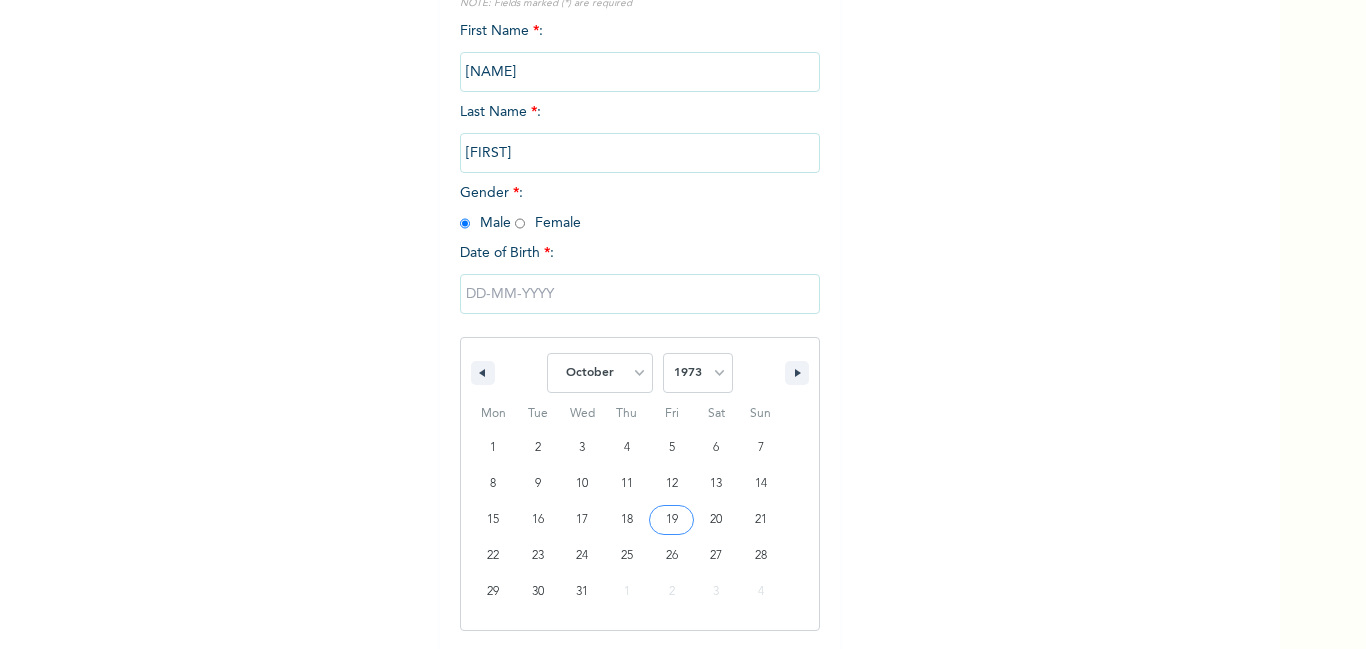 type on "[MONTH]/[DAY]/[YEAR]" 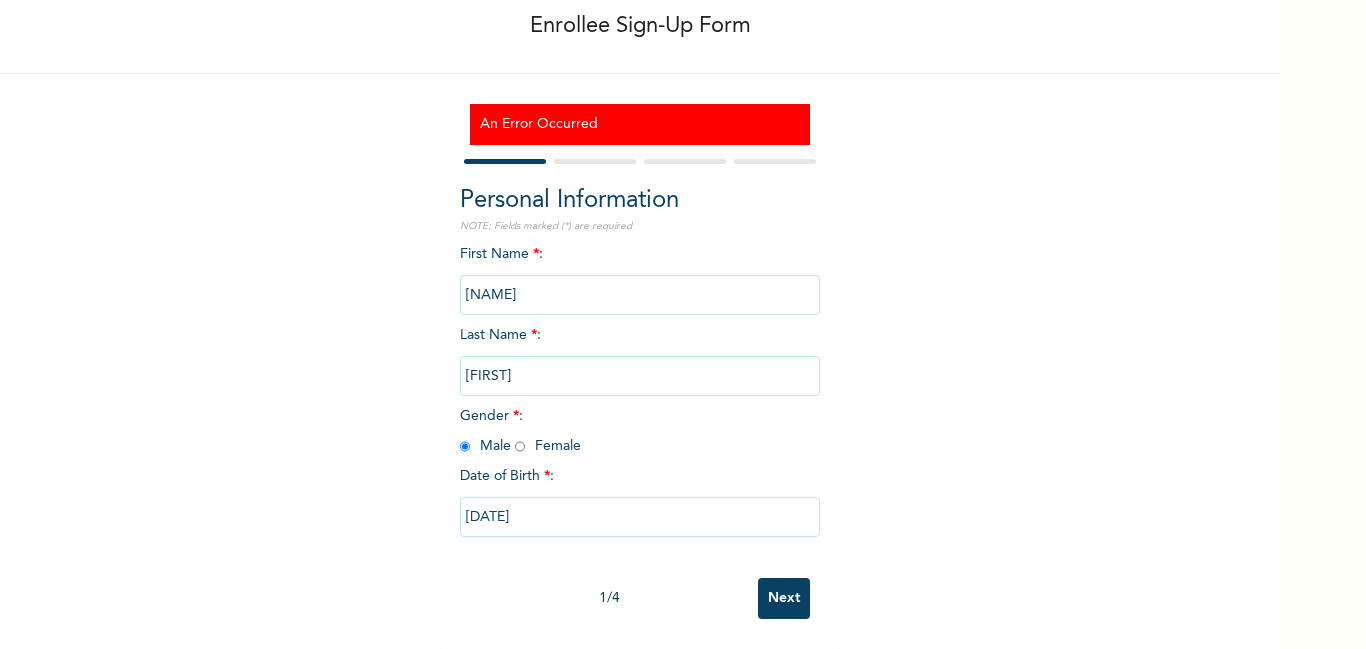 scroll, scrollTop: 117, scrollLeft: 0, axis: vertical 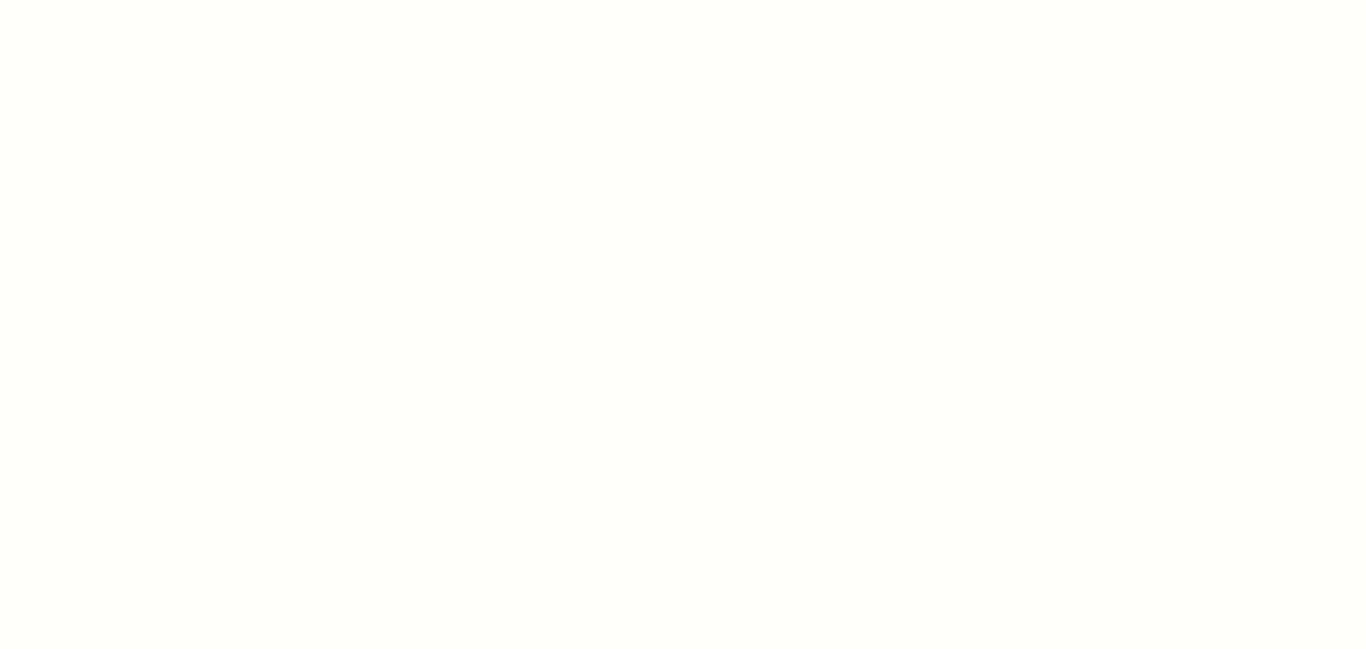 click at bounding box center (683, 324) 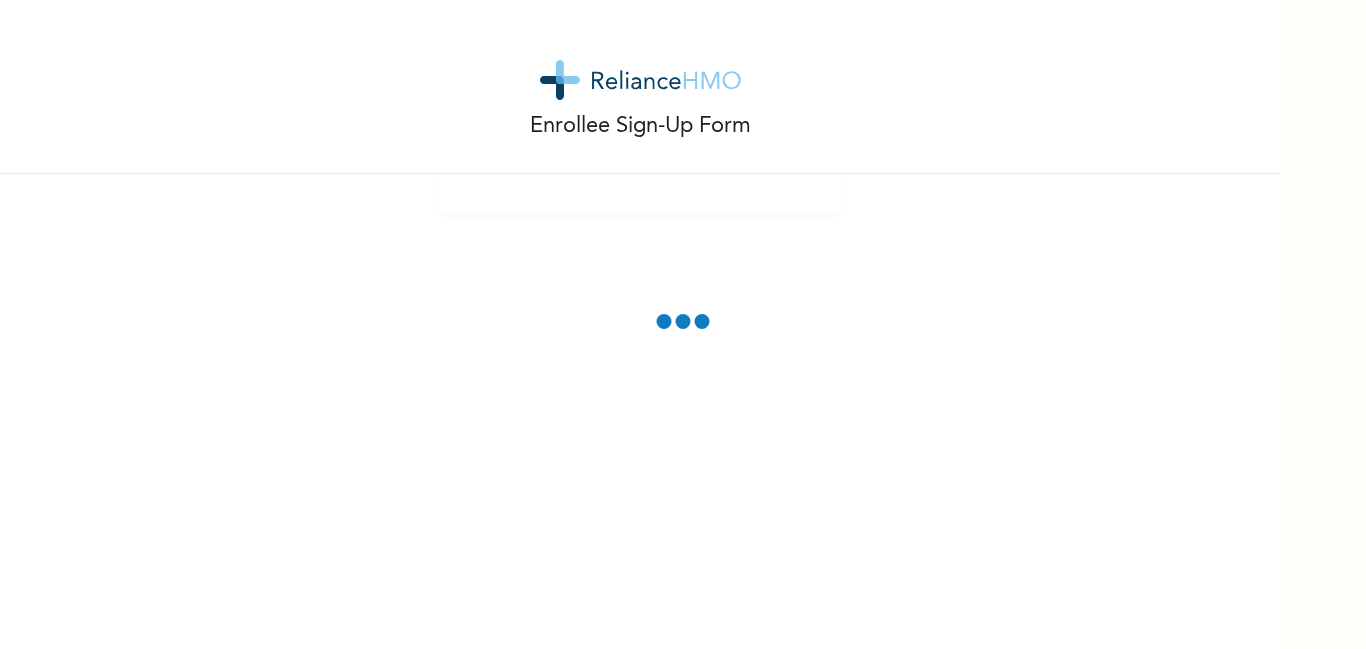 scroll, scrollTop: 0, scrollLeft: 0, axis: both 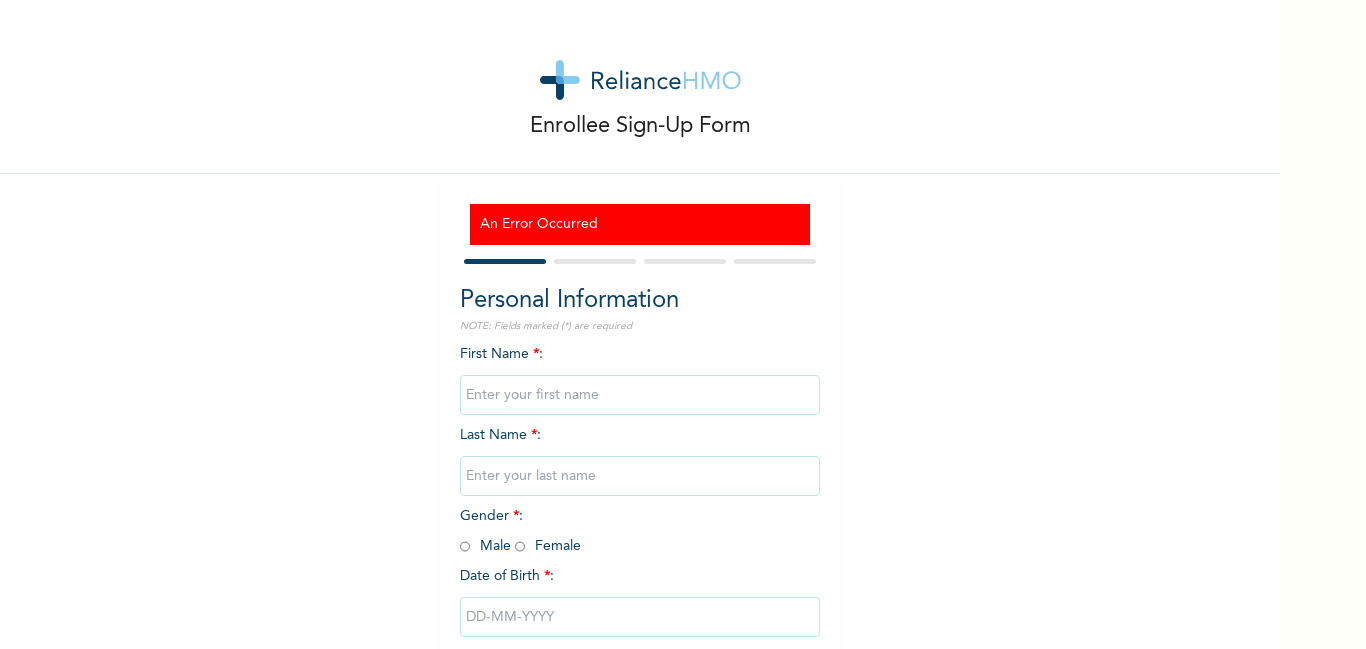 click at bounding box center [640, 395] 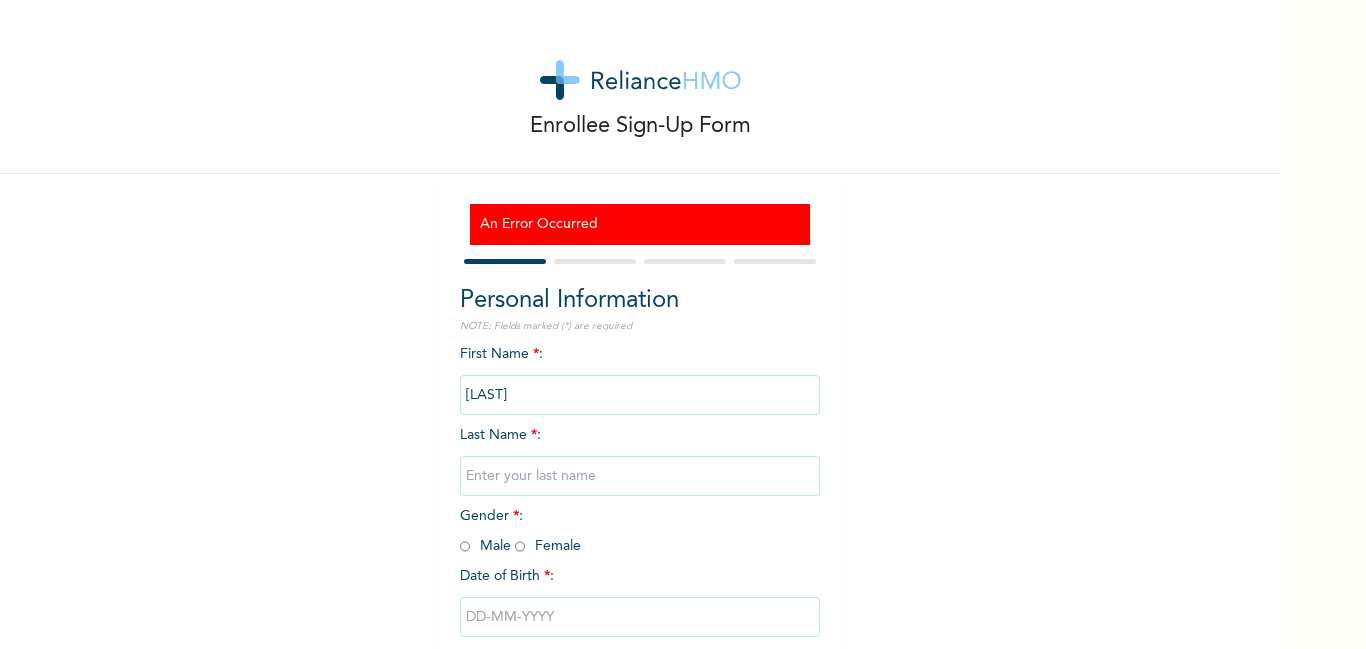 type on "[LAST]" 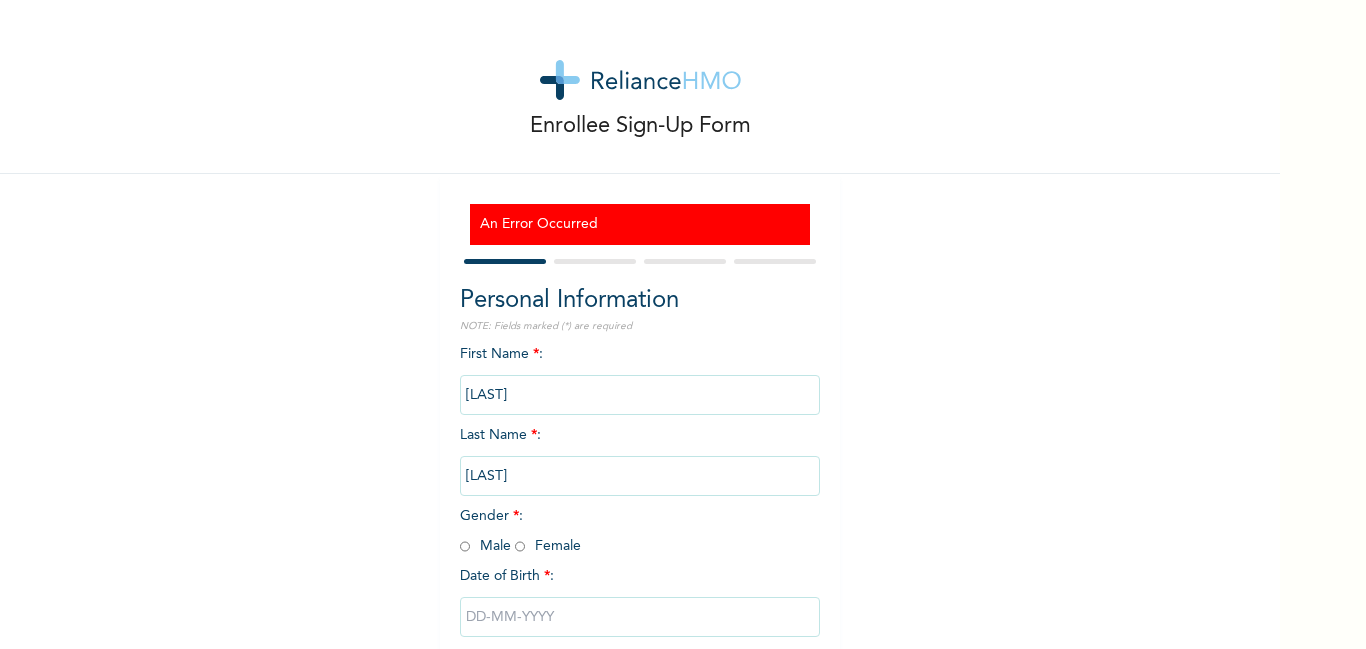 click at bounding box center [465, 546] 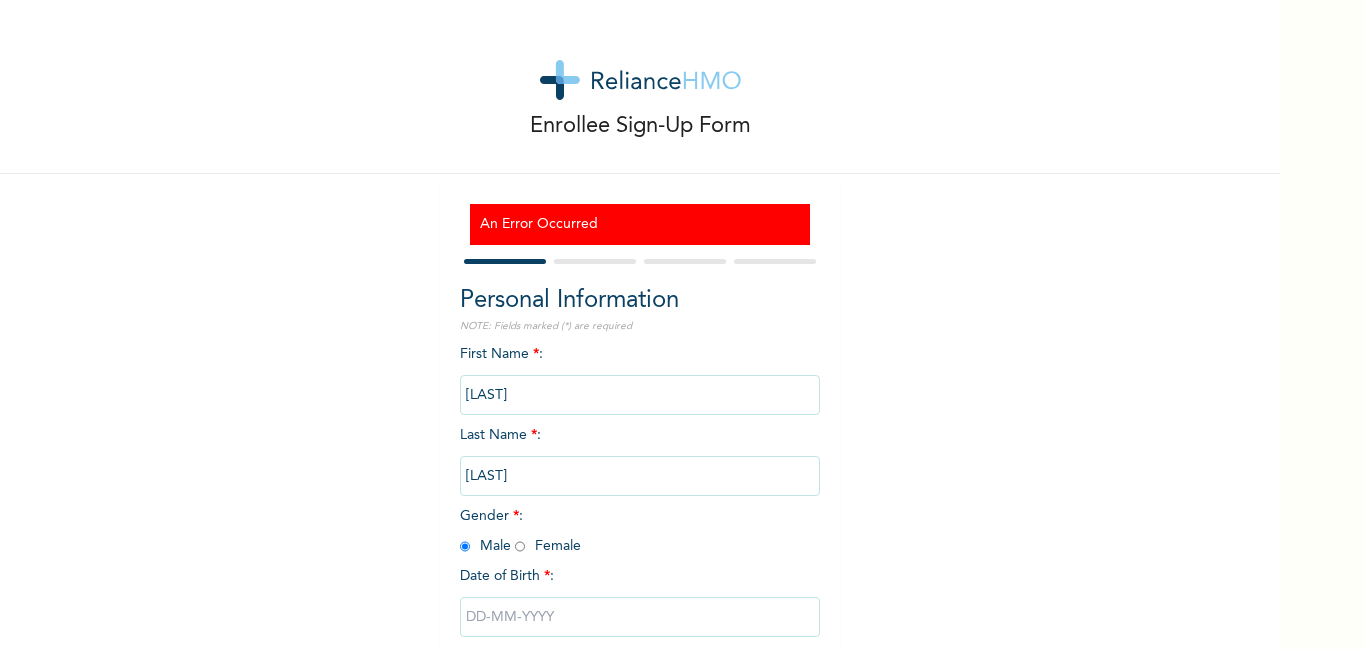 radio on "true" 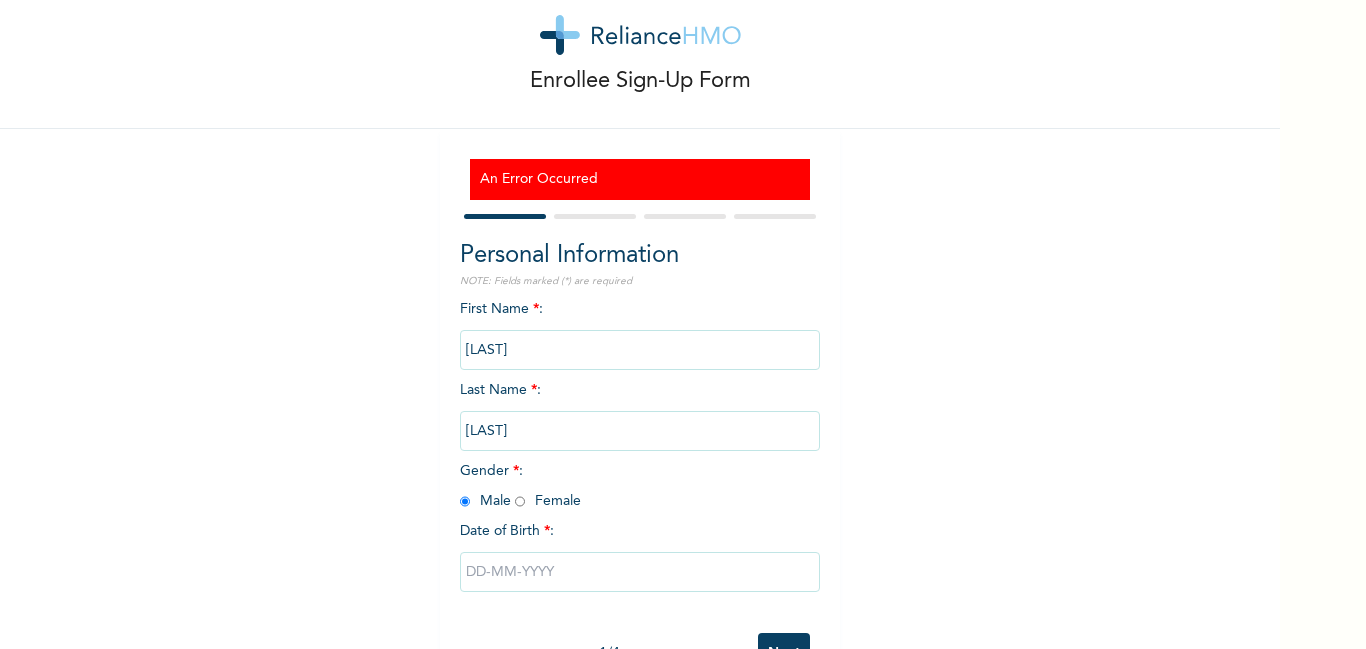 scroll, scrollTop: 117, scrollLeft: 0, axis: vertical 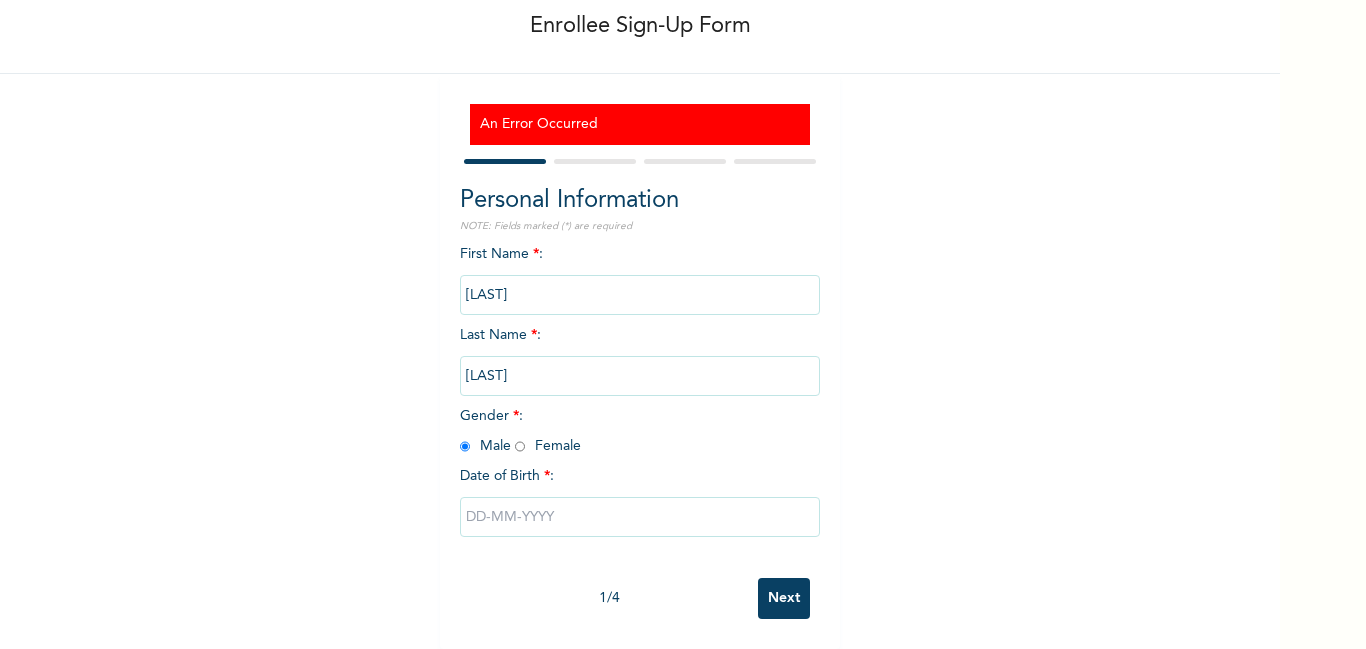 click at bounding box center (640, 517) 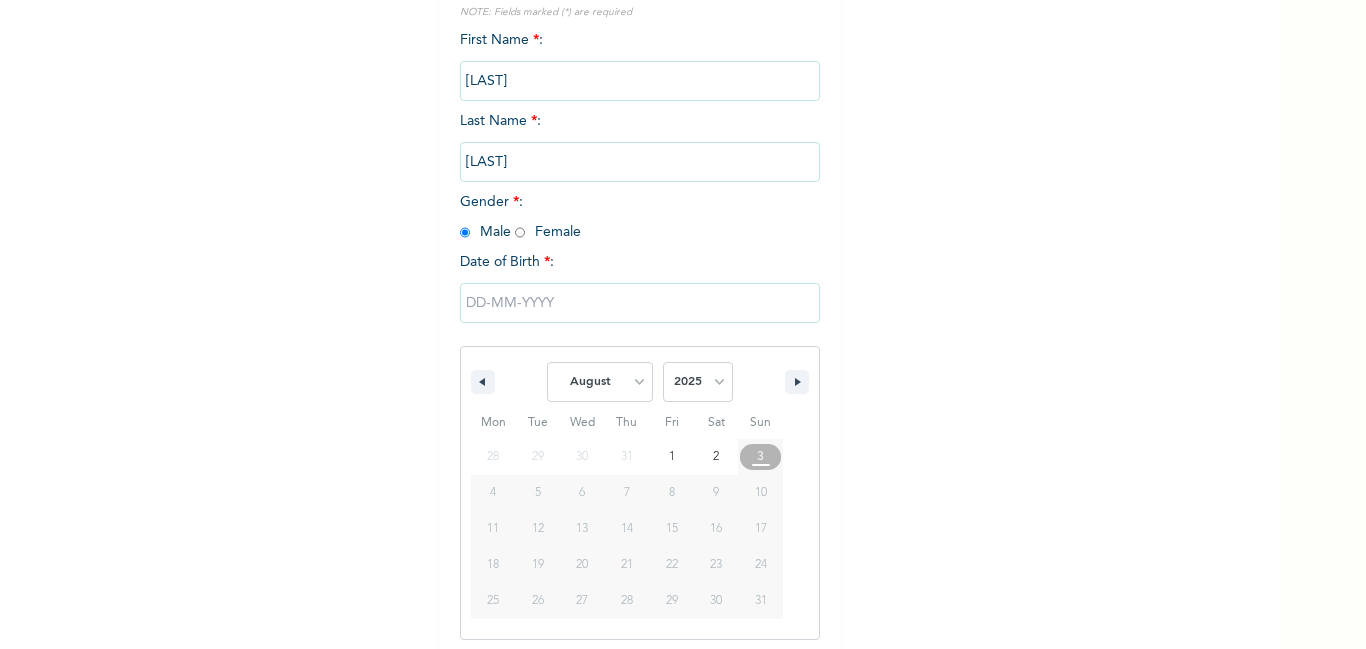 scroll, scrollTop: 323, scrollLeft: 0, axis: vertical 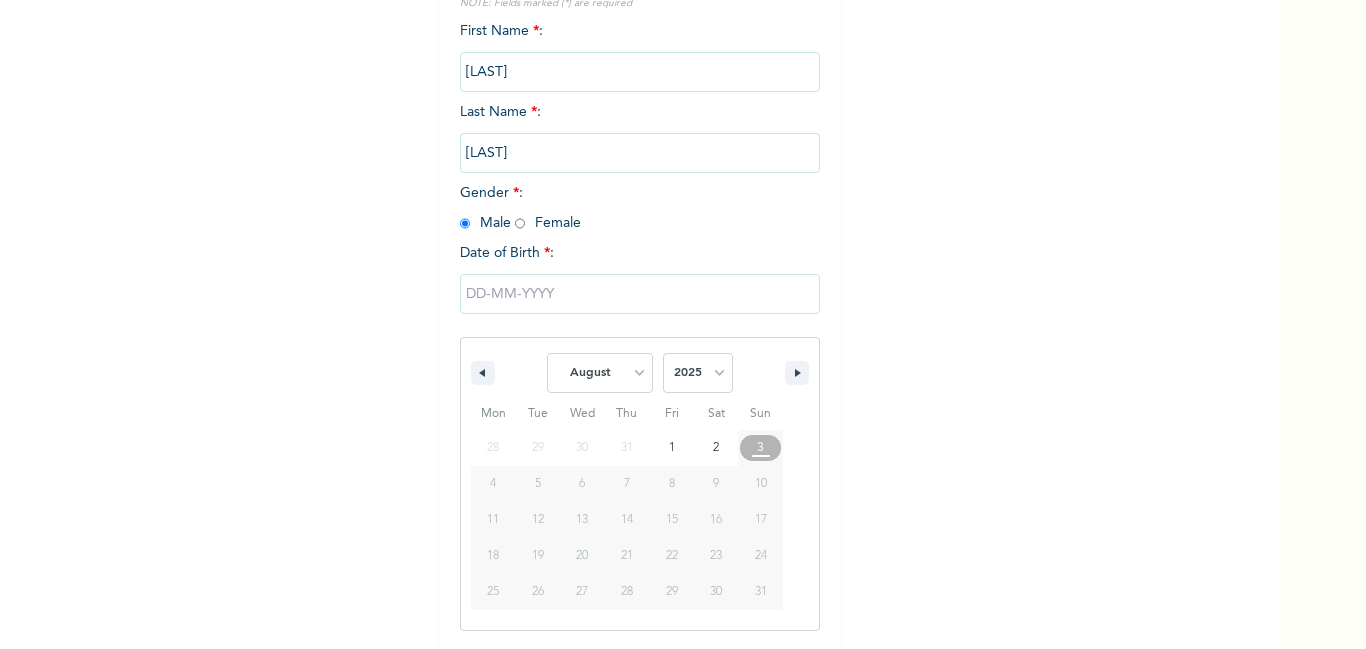 click at bounding box center (640, 294) 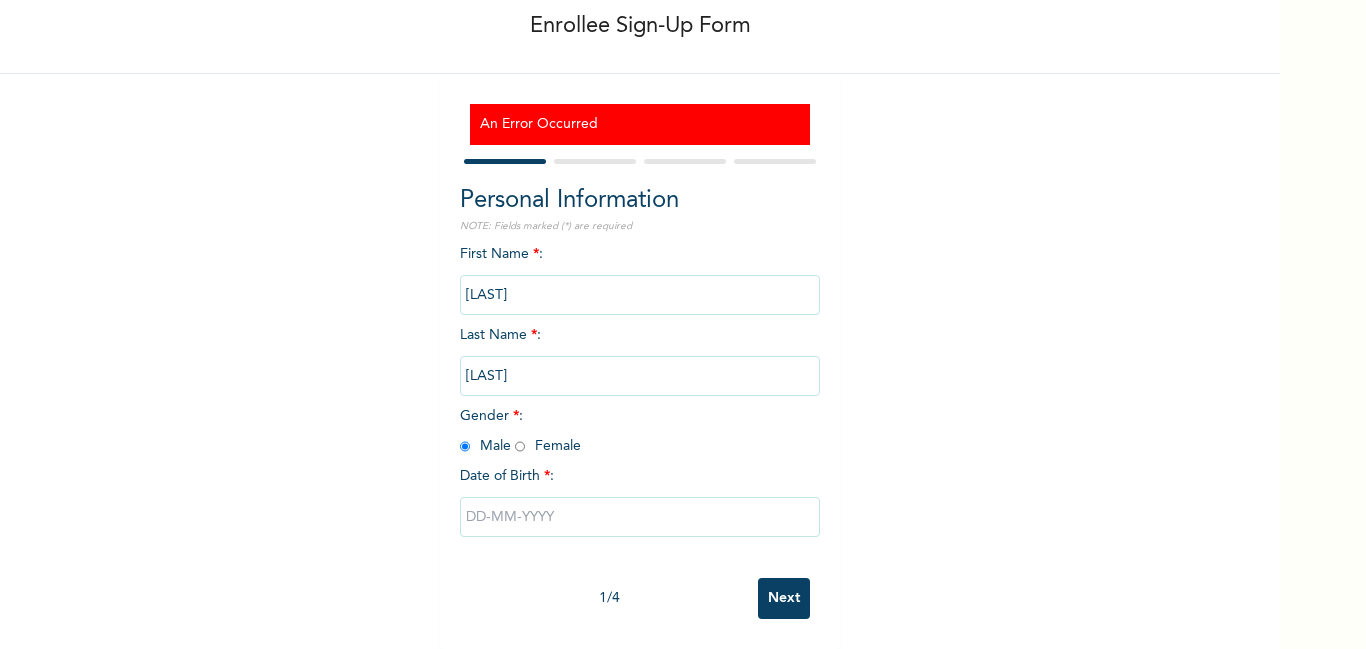 click at bounding box center (640, 517) 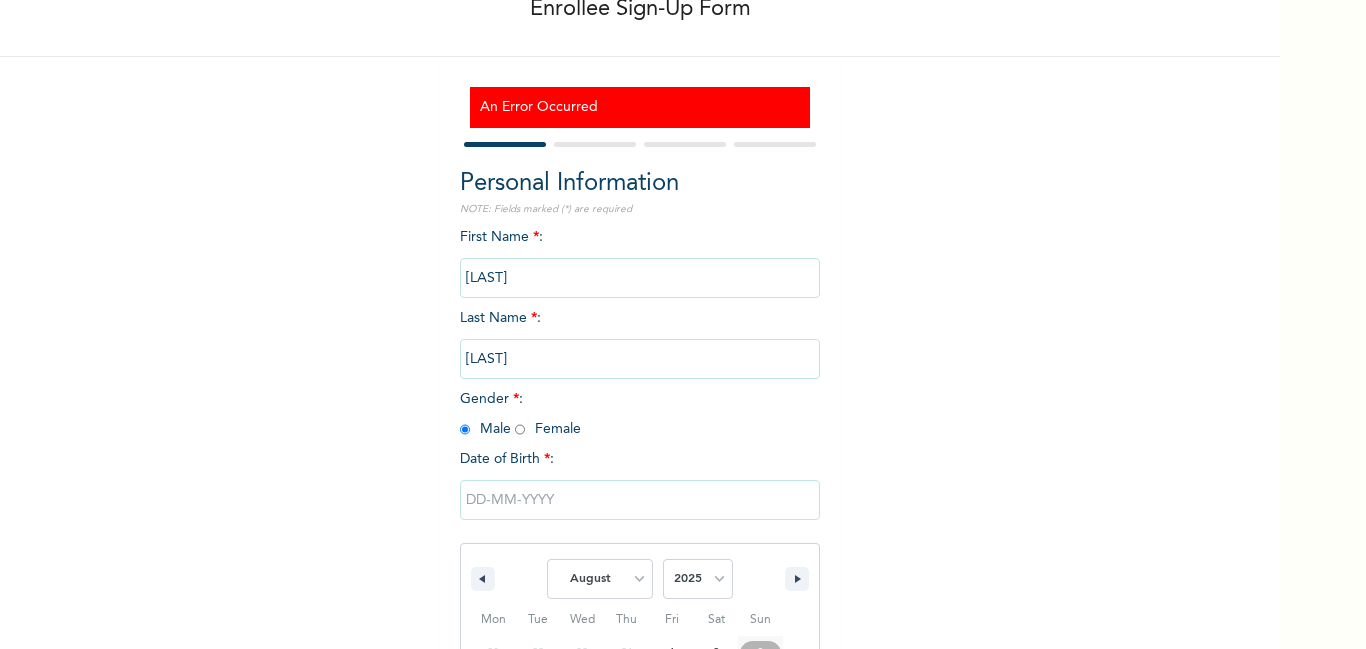 scroll, scrollTop: 323, scrollLeft: 0, axis: vertical 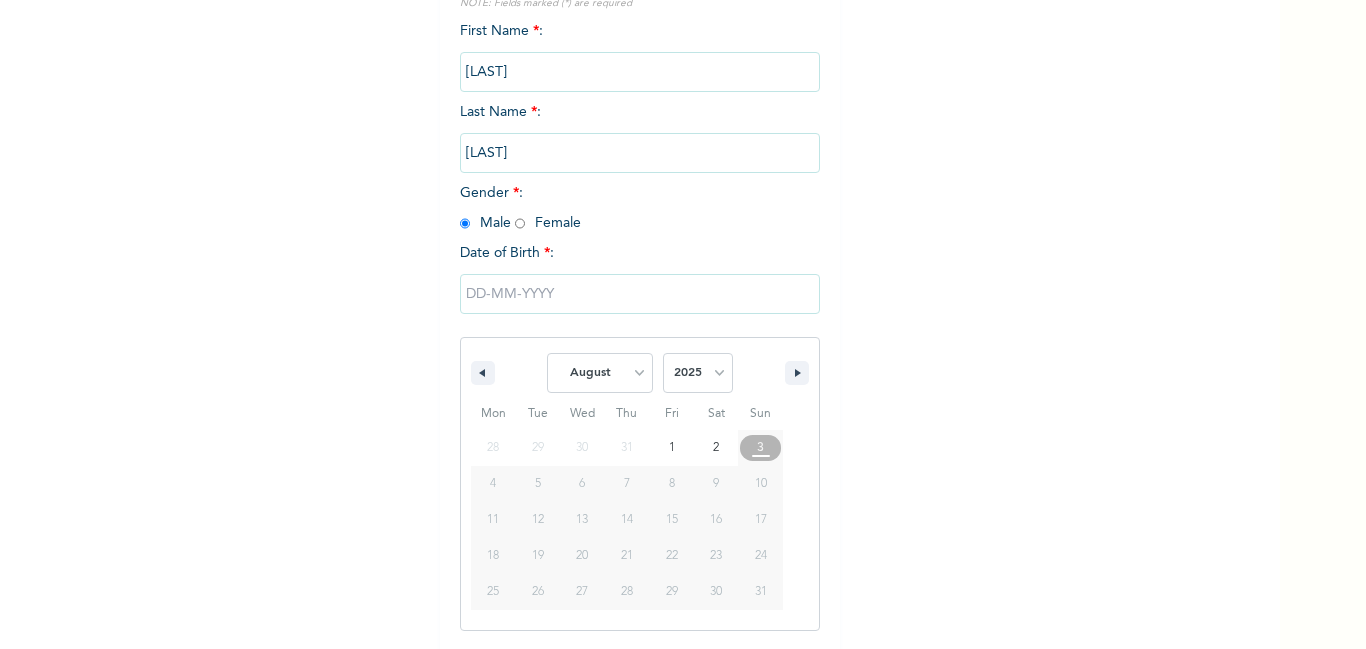 click on "January February March April May June July August September October November December" at bounding box center [600, 373] 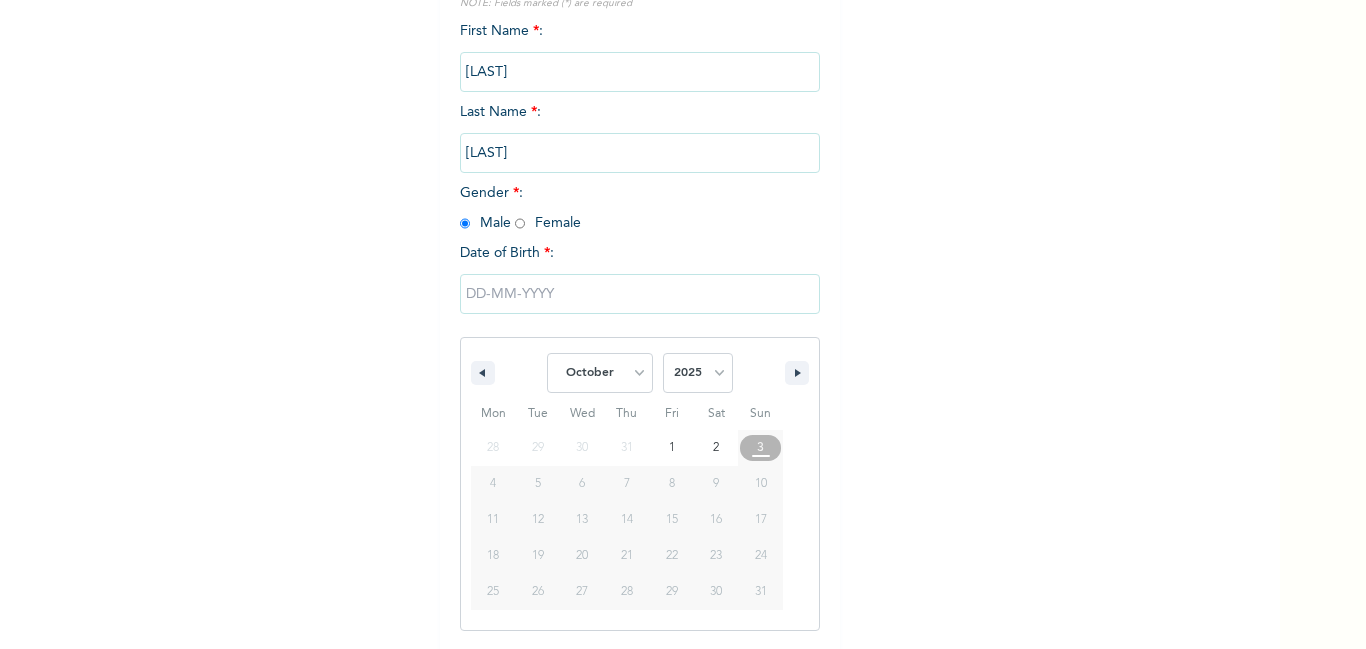click on "January February March April May June July August September October November December" at bounding box center [600, 373] 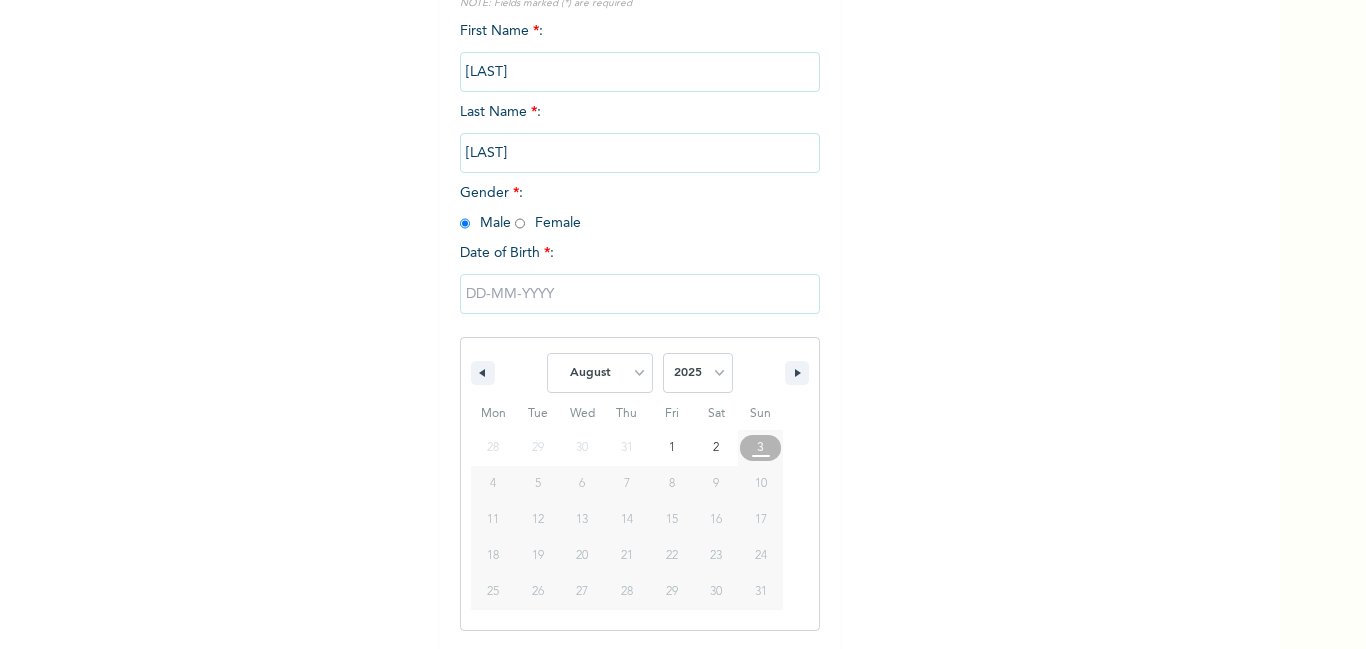 click on "January February March April May June July August September October November December" at bounding box center [600, 373] 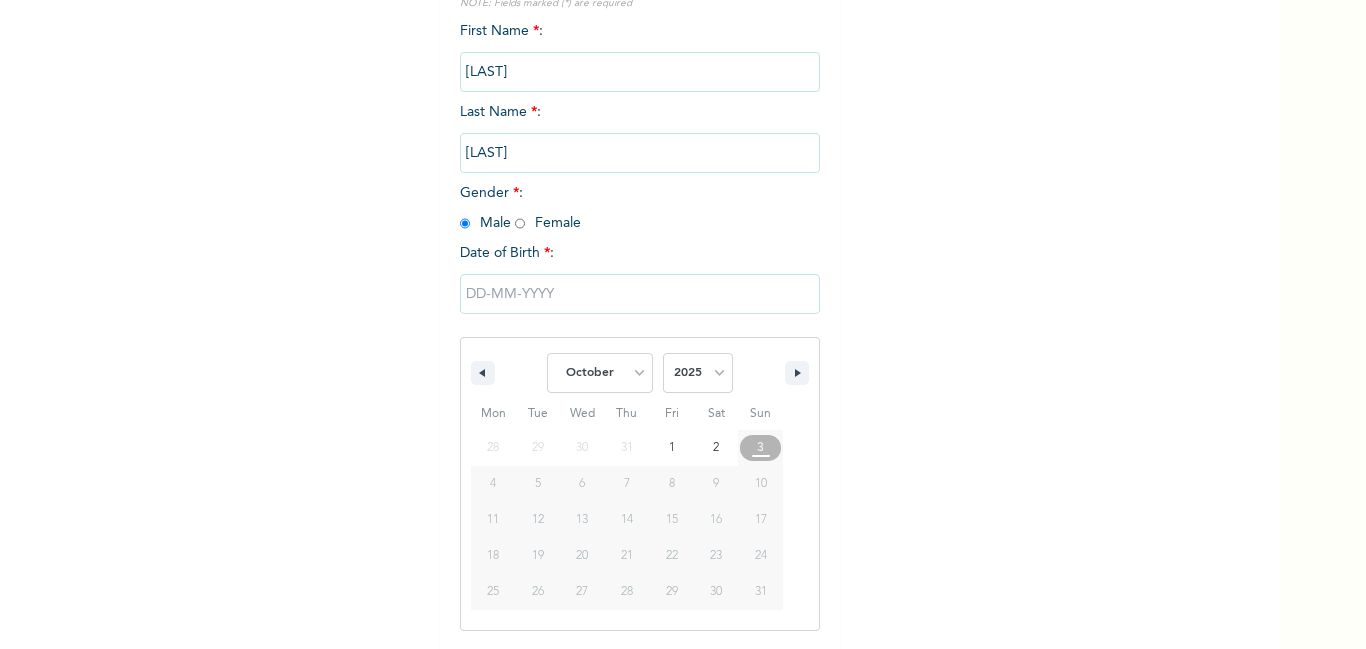 click on "January February March April May June July August September October November December" at bounding box center [600, 373] 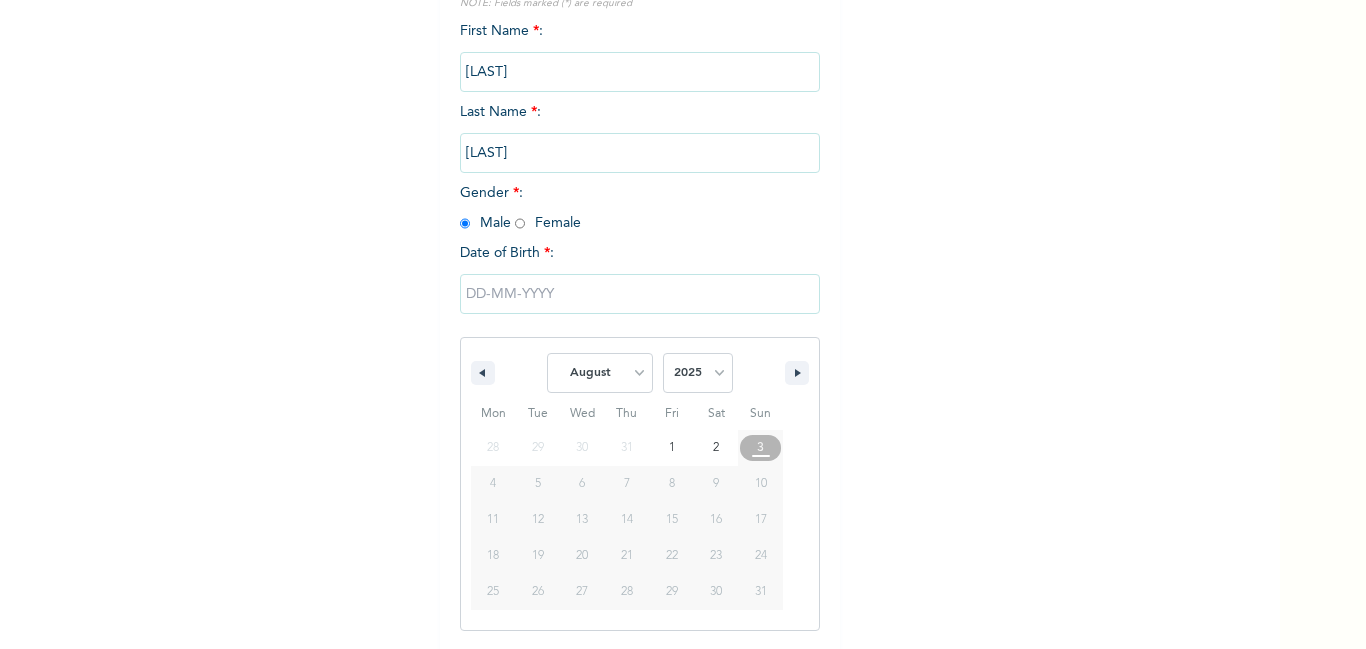 click on "2025 2024 2023 2022 2021 2020 2019 2018 2017 2016 2015 2014 2013 2012 2011 2010 2009 2008 2007 2006 2005 2004 2003 2002 2001 2000 1999 1998 1997 1996 1995 1994 1993 1992 1991 1990 1989 1988 1987 1986 1985 1984 1983 1982 1981 1980 1979 1978 1977 1976 1975 1974 1973 1972 1971 1970 1969 1968 1967 1966 1965 1964 1963 1962 1961 1960 1959 1958 1957 1956 1955 1954 1953 1952 1951 1950 1949 1948 1947 1946 1945 1944 1943 1942 1941 1940 1939 1938 1937 1936 1935 1934 1933 1932 1931 1930 1929 1928 1927 1926 1925 1924 1923 1922 1921 1920 1919 1918 1917 1916 1915 1914 1913 1912 1911 1910 1909 1908 1907 1906 1905" at bounding box center [698, 373] 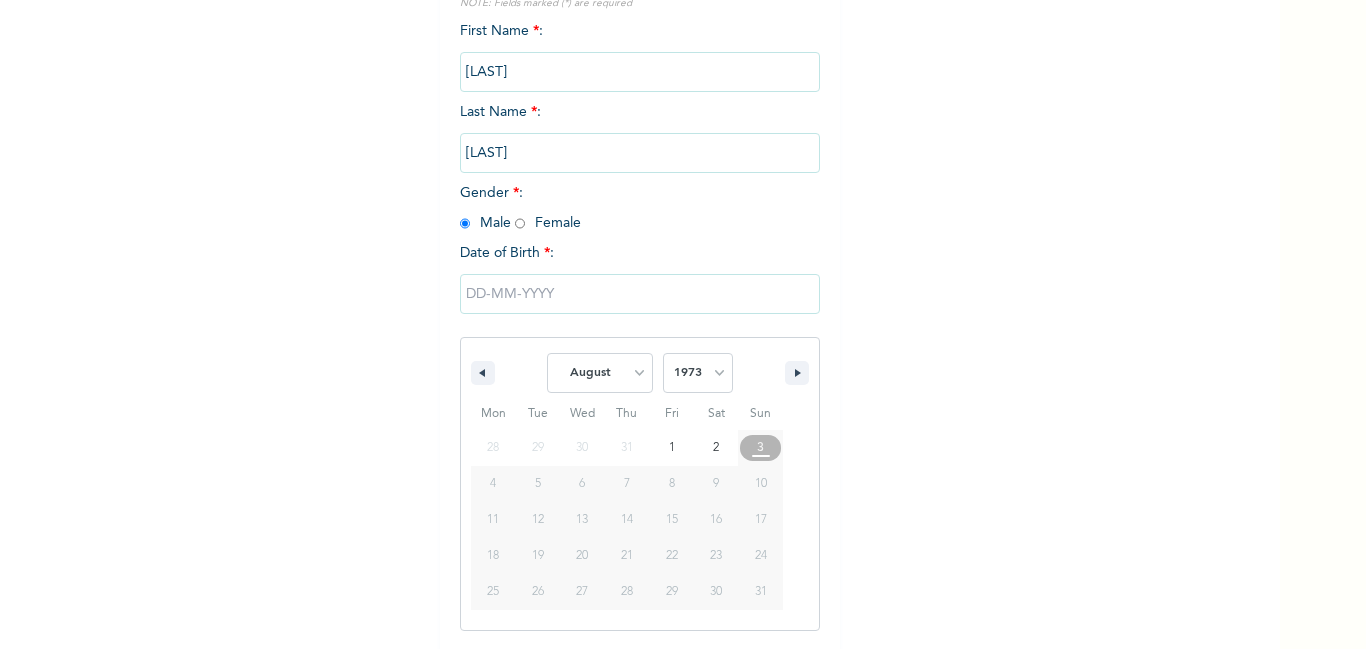 click on "2025 2024 2023 2022 2021 2020 2019 2018 2017 2016 2015 2014 2013 2012 2011 2010 2009 2008 2007 2006 2005 2004 2003 2002 2001 2000 1999 1998 1997 1996 1995 1994 1993 1992 1991 1990 1989 1988 1987 1986 1985 1984 1983 1982 1981 1980 1979 1978 1977 1976 1975 1974 1973 1972 1971 1970 1969 1968 1967 1966 1965 1964 1963 1962 1961 1960 1959 1958 1957 1956 1955 1954 1953 1952 1951 1950 1949 1948 1947 1946 1945 1944 1943 1942 1941 1940 1939 1938 1937 1936 1935 1934 1933 1932 1931 1930 1929 1928 1927 1926 1925 1924 1923 1922 1921 1920 1919 1918 1917 1916 1915 1914 1913 1912 1911 1910 1909 1908 1907 1906 1905" at bounding box center (698, 373) 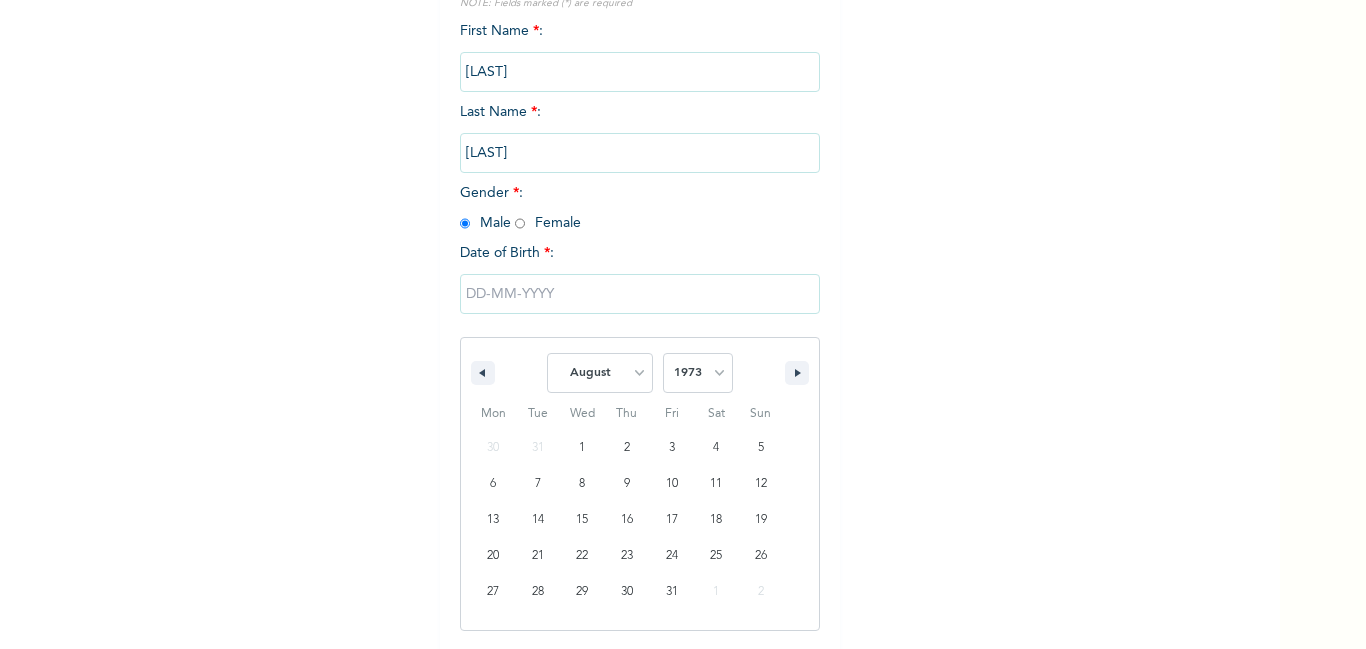 click on "January February March April May June July August September October November December" at bounding box center (600, 373) 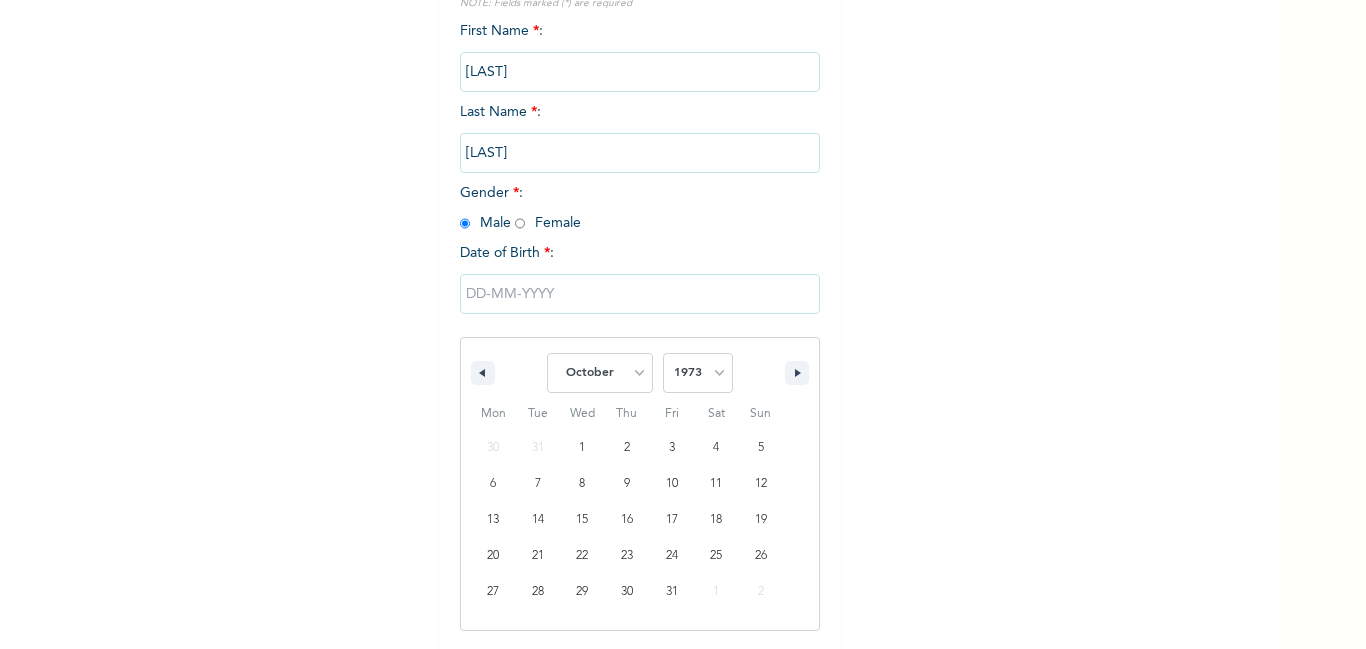 click on "January February March April May June July August September October November December" at bounding box center (600, 373) 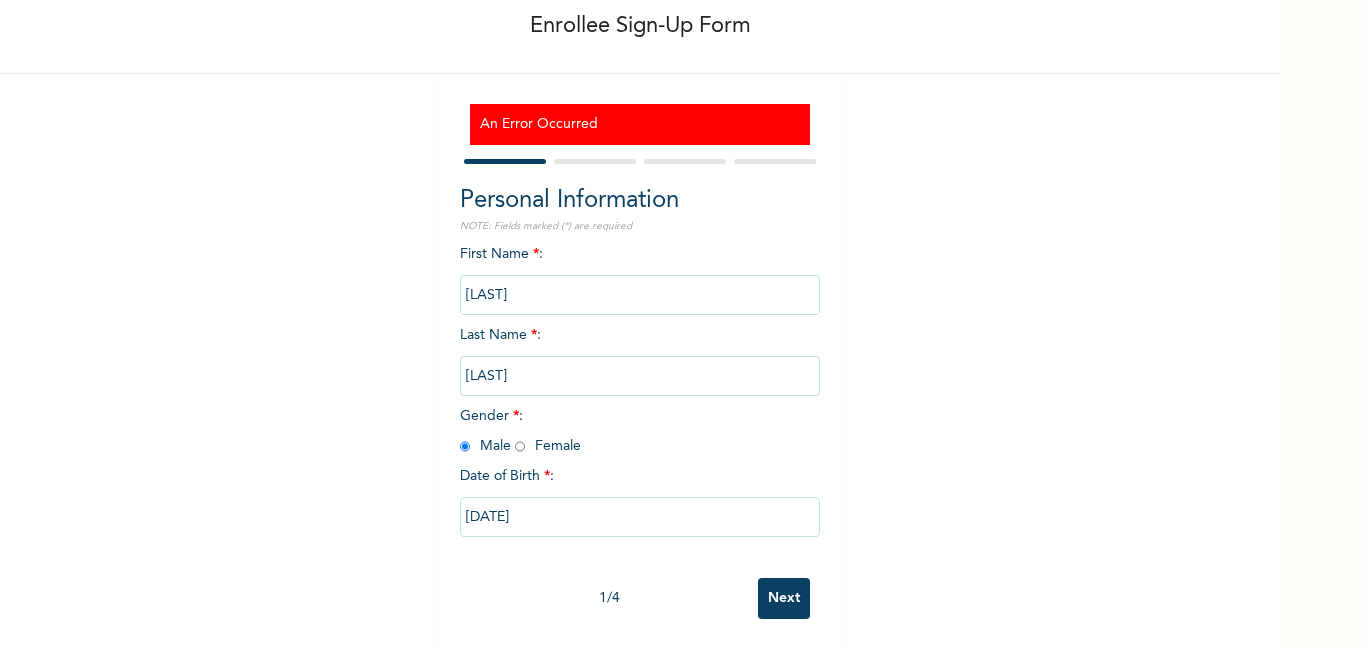 type on "[DATE]" 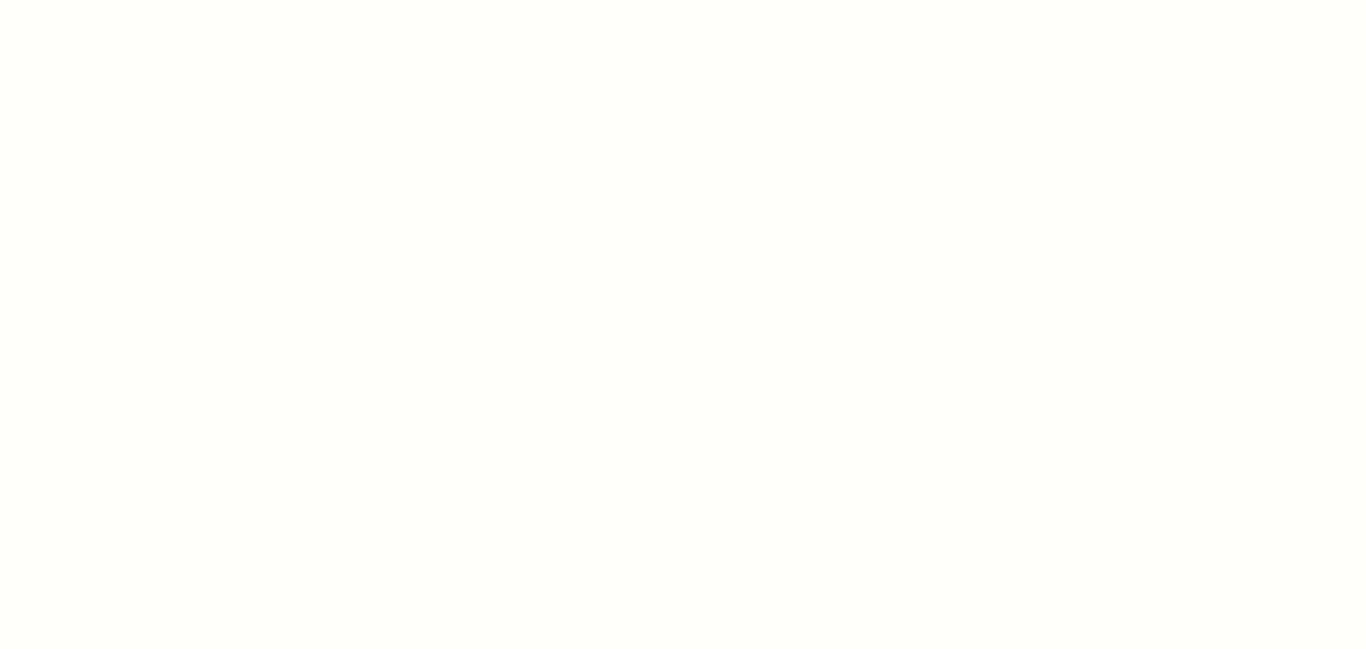 click at bounding box center (683, 324) 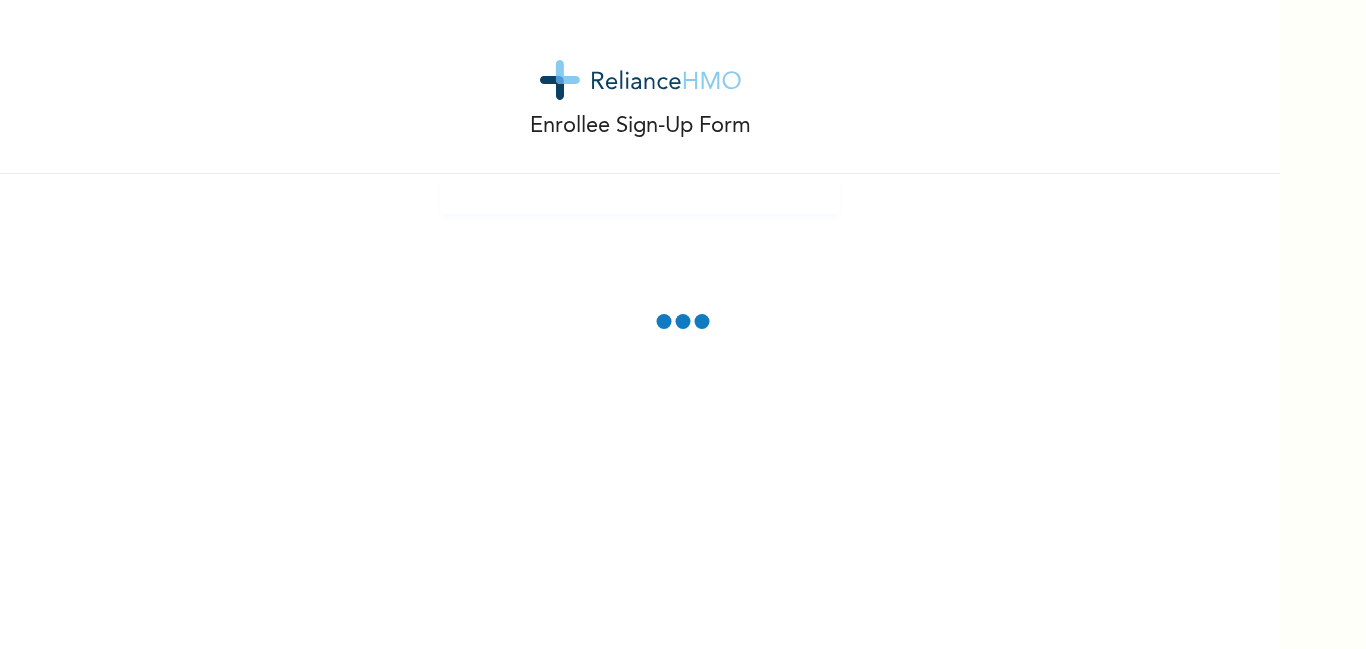 scroll, scrollTop: 0, scrollLeft: 0, axis: both 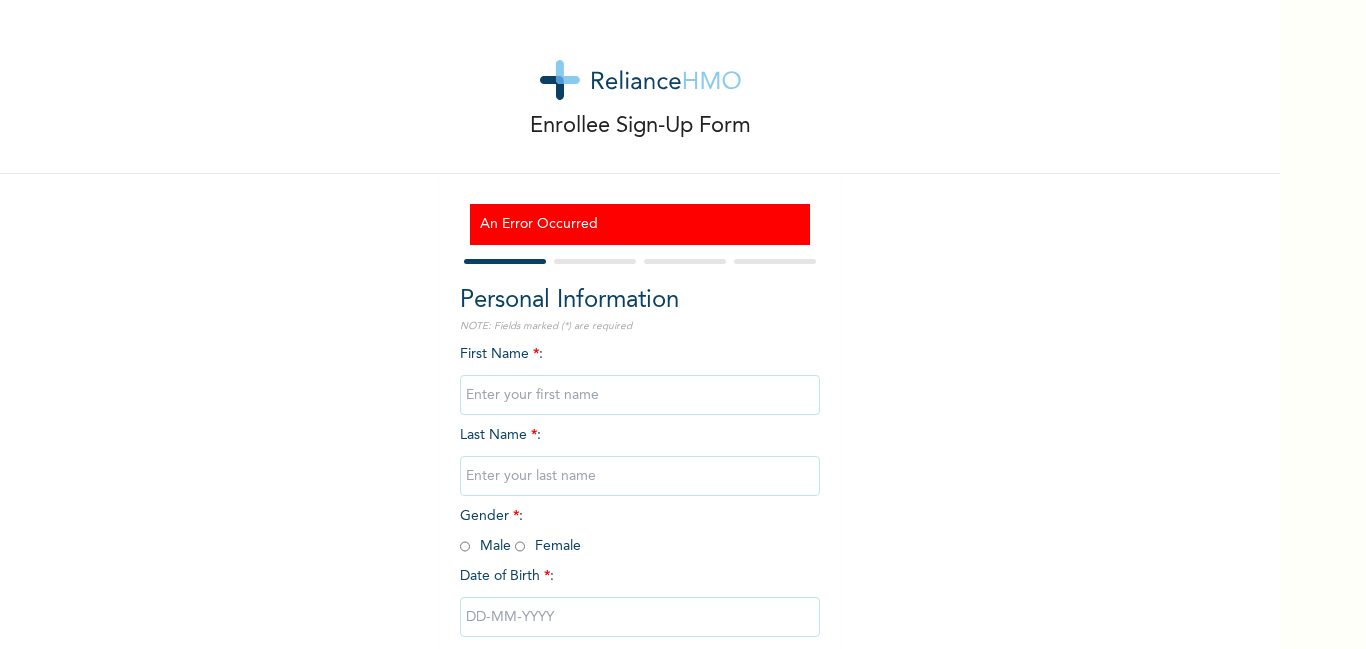 click at bounding box center [640, 395] 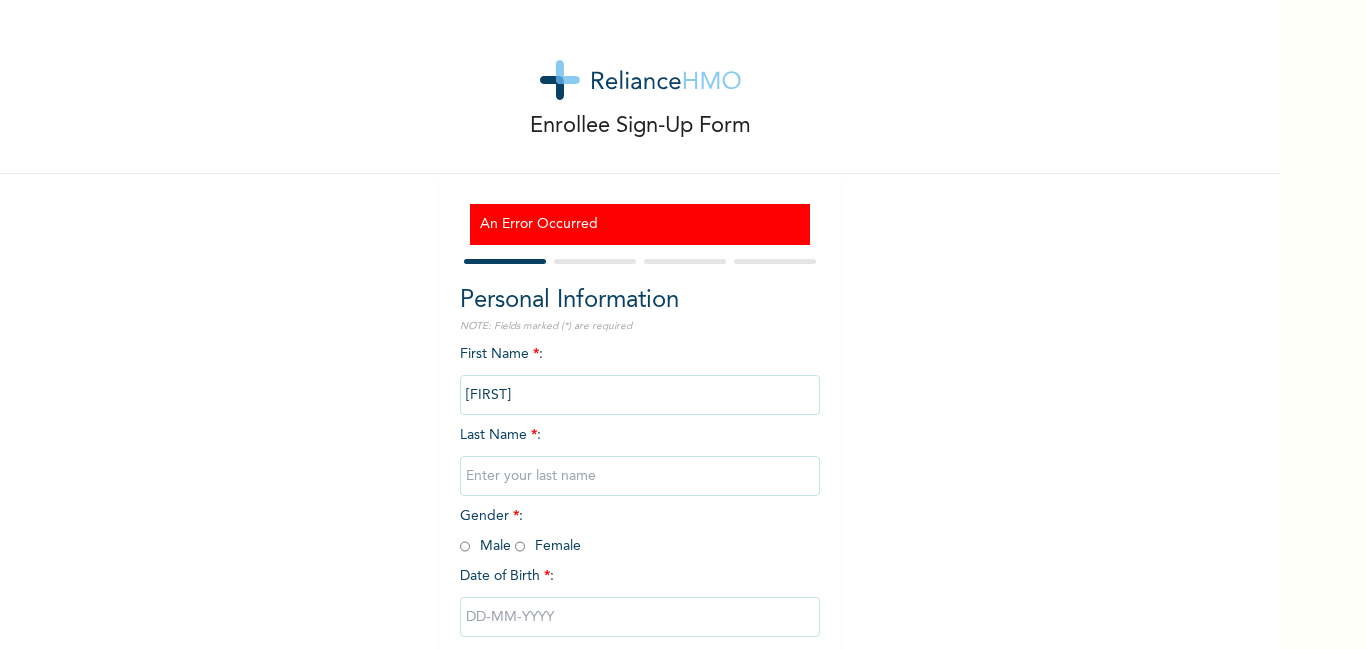 type on "[LAST]" 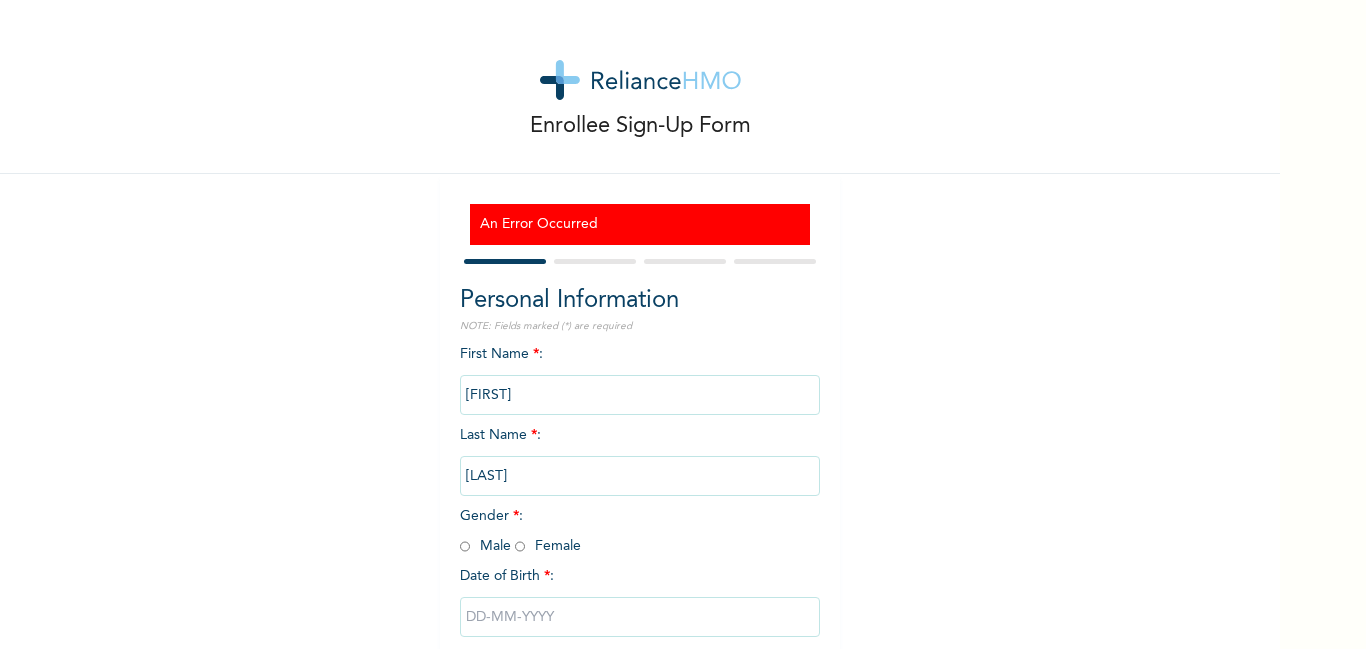 click on "An Error Occurred Personal Information NOTE: Fields marked (*) are required First Name   * : [FIRST] Last Name   * : [LAST] Gender   * : Male   Female Date of Birth   * : [MONTH]  / [DAY] Next" at bounding box center [640, 461] 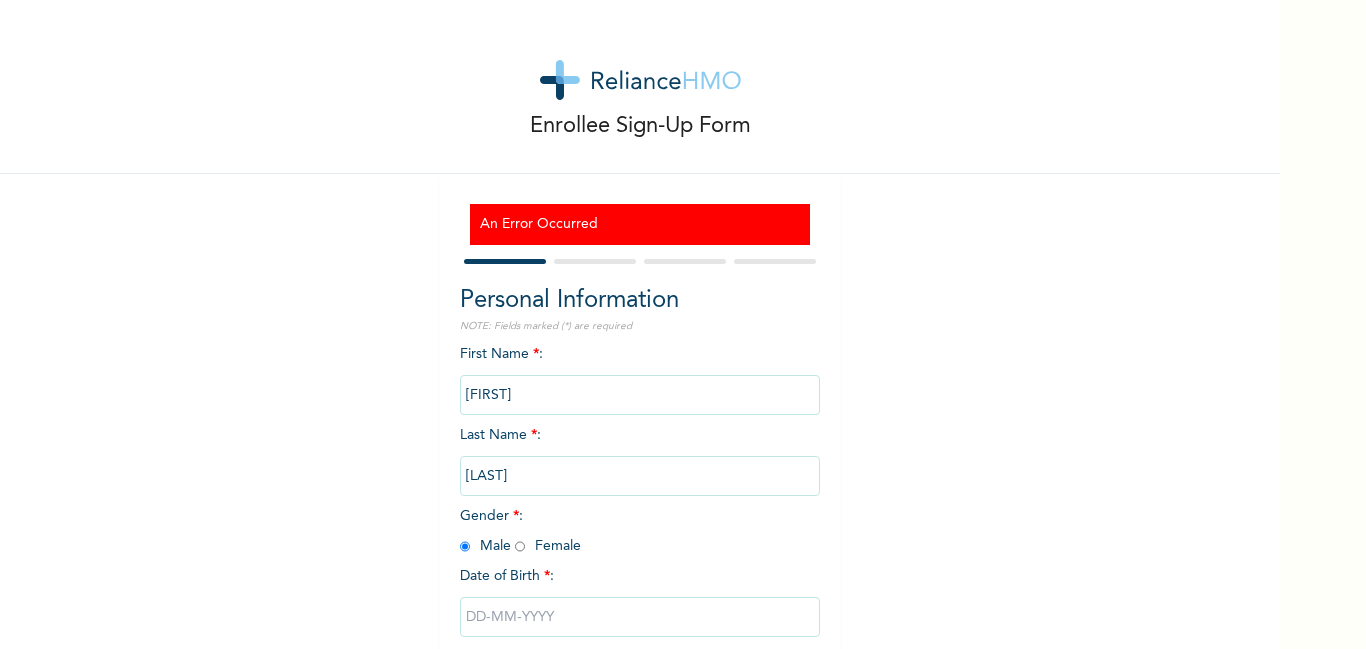 radio on "true" 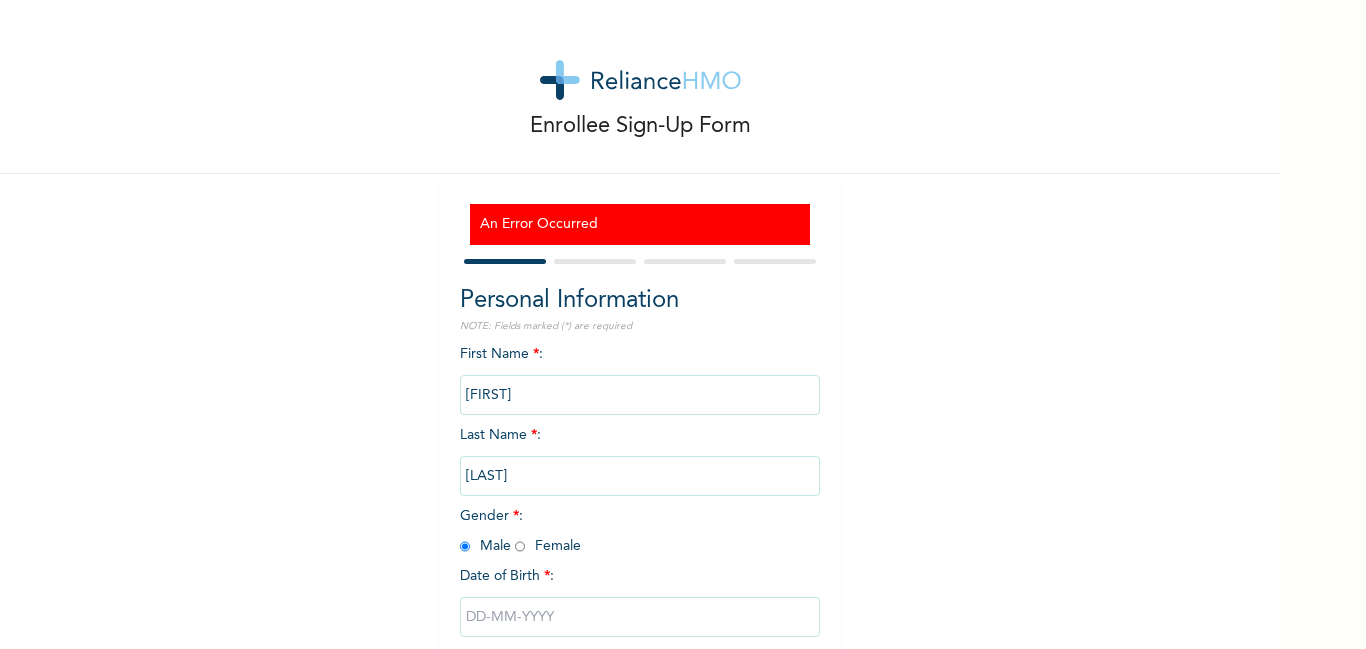 click at bounding box center (640, 617) 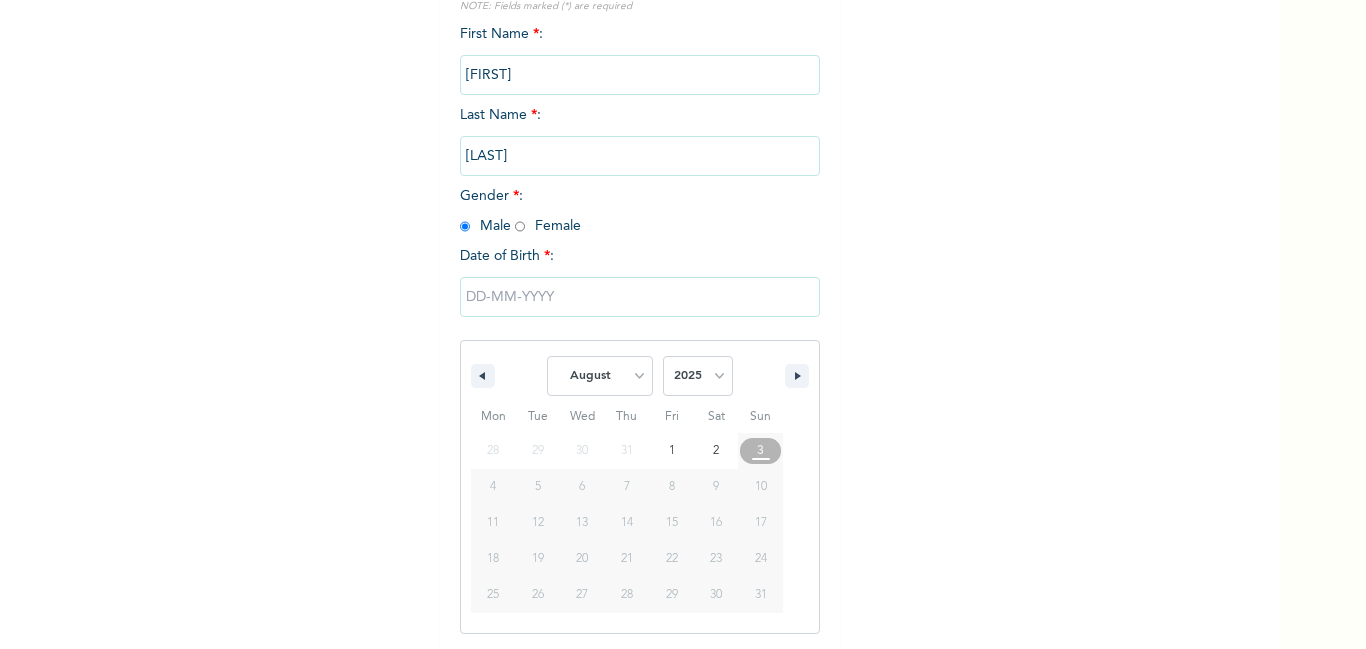 scroll, scrollTop: 323, scrollLeft: 0, axis: vertical 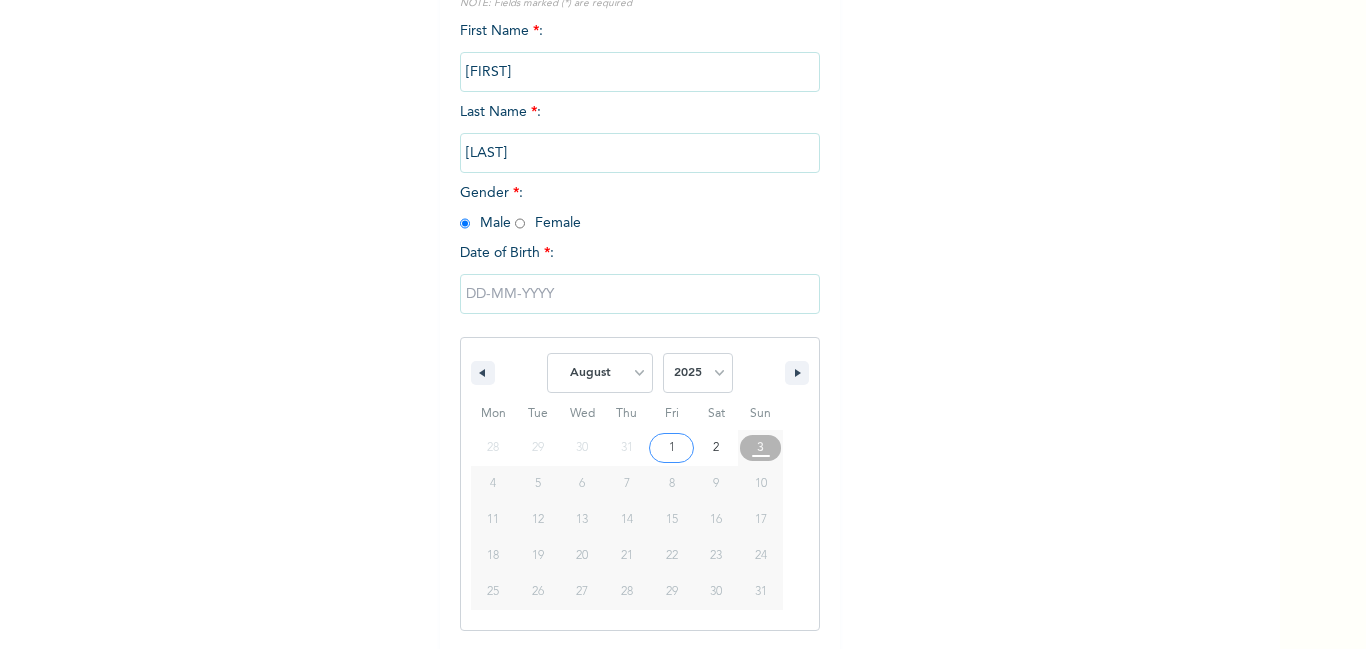 click on "2025 2024 2023 2022 2021 2020 2019 2018 2017 2016 2015 2014 2013 2012 2011 2010 2009 2008 2007 2006 2005 2004 2003 2002 2001 2000 1999 1998 1997 1996 1995 1994 1993 1992 1991 1990 1989 1988 1987 1986 1985 1984 1983 1982 1981 1980 1979 1978 1977 1976 1975 1974 1973 1972 1971 1970 1969 1968 1967 1966 1965 1964 1963 1962 1961 1960 1959 1958 1957 1956 1955 1954 1953 1952 1951 1950 1949 1948 1947 1946 1945 1944 1943 1942 1941 1940 1939 1938 1937 1936 1935 1934 1933 1932 1931 1930 1929 1928 1927 1926 1925 1924 1923 1922 1921 1920 1919 1918 1917 1916 1915 1914 1913 1912 1911 1910 1909 1908 1907 1906 1905" at bounding box center [698, 373] 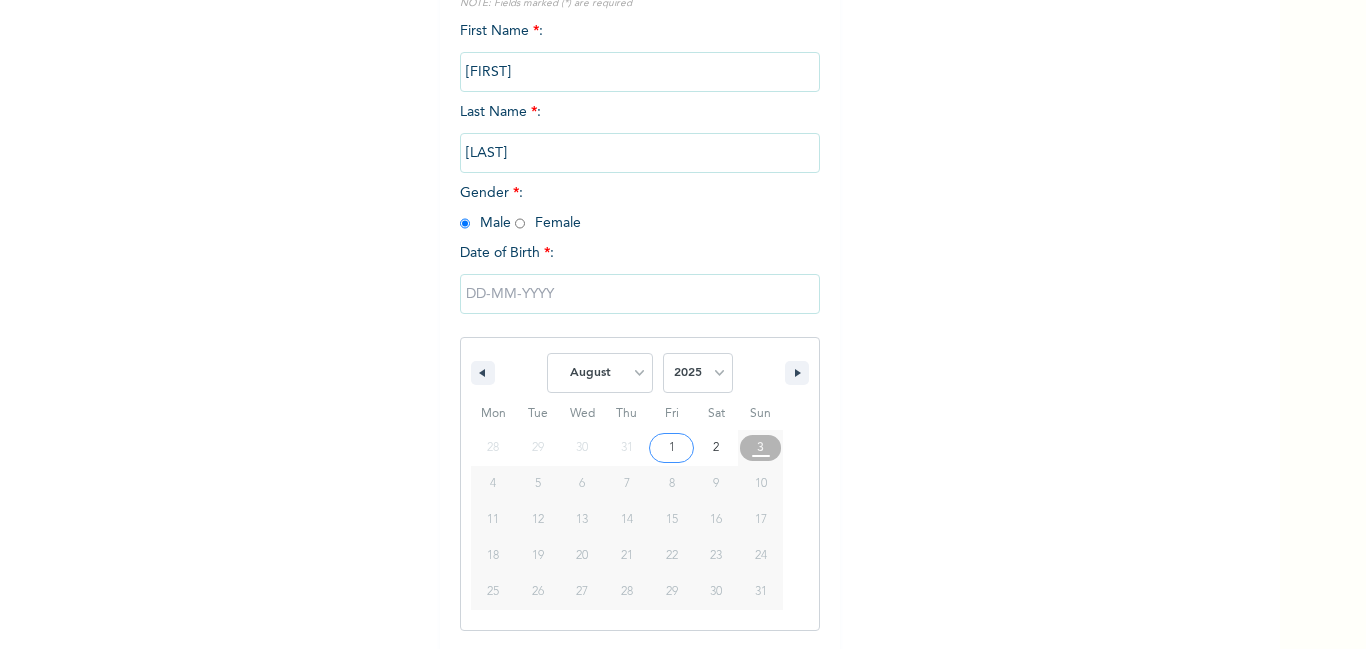 select on "1973" 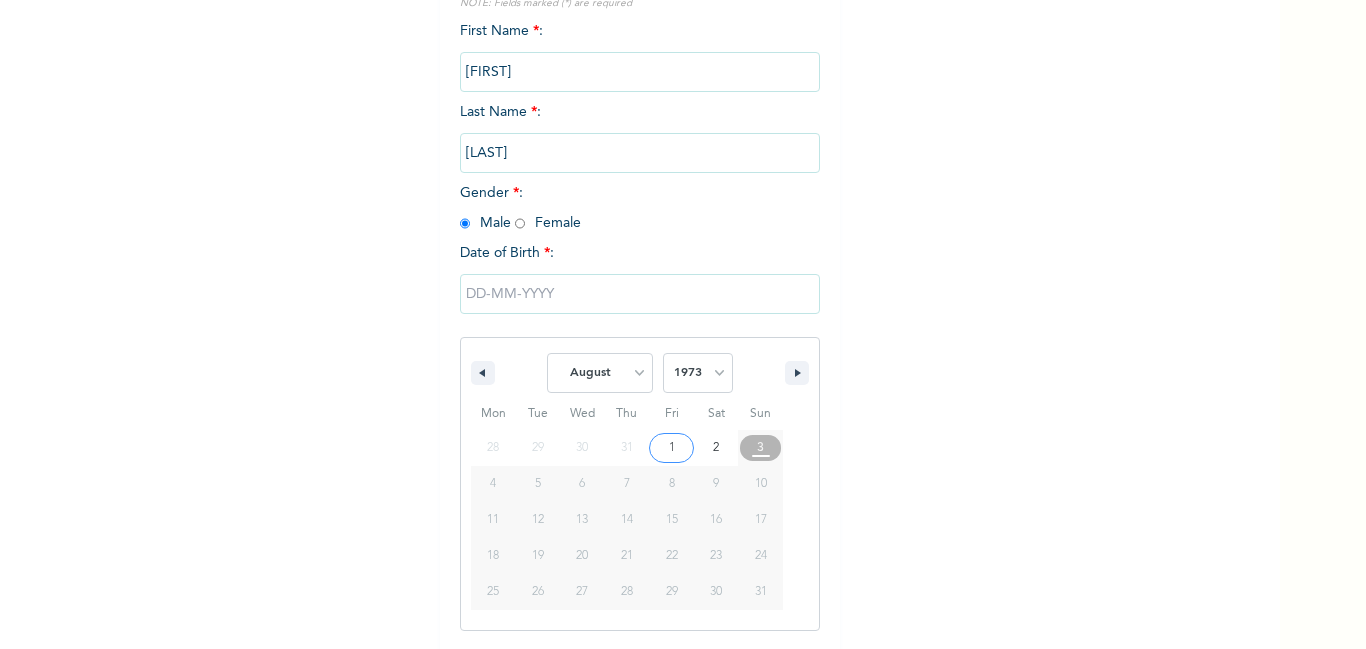 click on "2025 2024 2023 2022 2021 2020 2019 2018 2017 2016 2015 2014 2013 2012 2011 2010 2009 2008 2007 2006 2005 2004 2003 2002 2001 2000 1999 1998 1997 1996 1995 1994 1993 1992 1991 1990 1989 1988 1987 1986 1985 1984 1983 1982 1981 1980 1979 1978 1977 1976 1975 1974 1973 1972 1971 1970 1969 1968 1967 1966 1965 1964 1963 1962 1961 1960 1959 1958 1957 1956 1955 1954 1953 1952 1951 1950 1949 1948 1947 1946 1945 1944 1943 1942 1941 1940 1939 1938 1937 1936 1935 1934 1933 1932 1931 1930 1929 1928 1927 1926 1925 1924 1923 1922 1921 1920 1919 1918 1917 1916 1915 1914 1913 1912 1911 1910 1909 1908 1907 1906 1905" at bounding box center (698, 373) 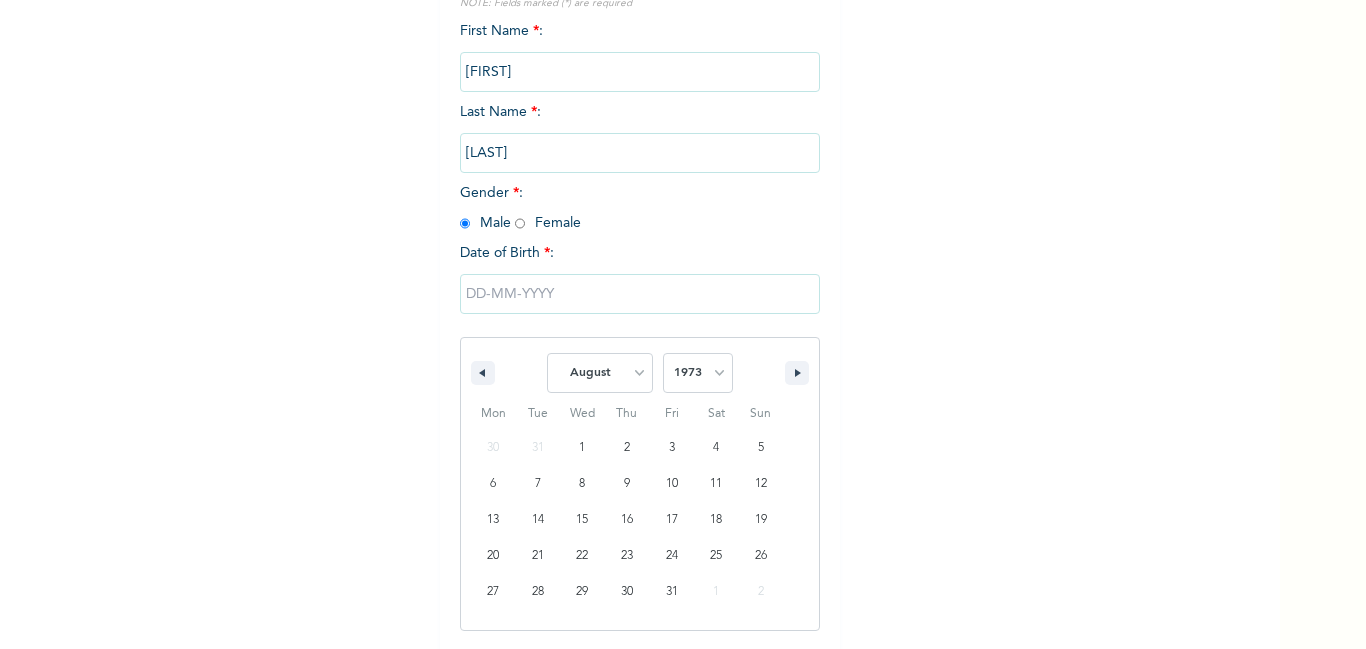 click on "January February March April May June July August September October November December" at bounding box center (600, 373) 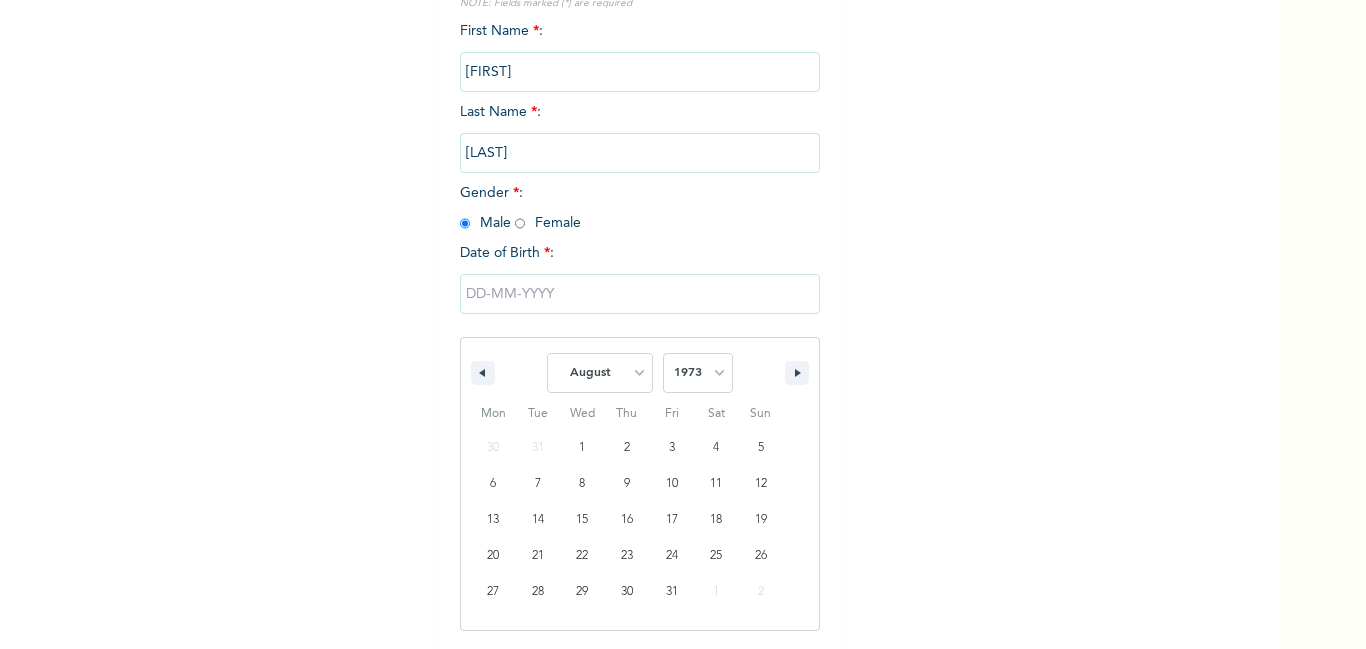 select on "9" 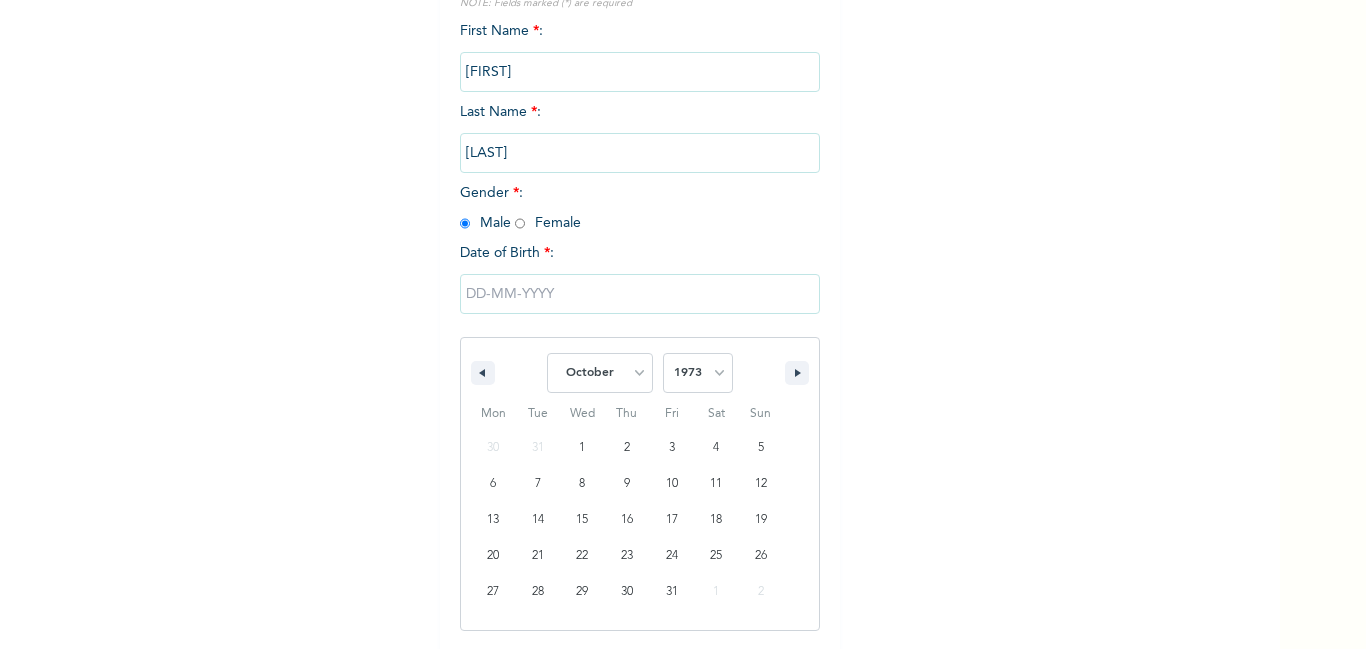 click on "January February March April May June July August September October November December" at bounding box center [600, 373] 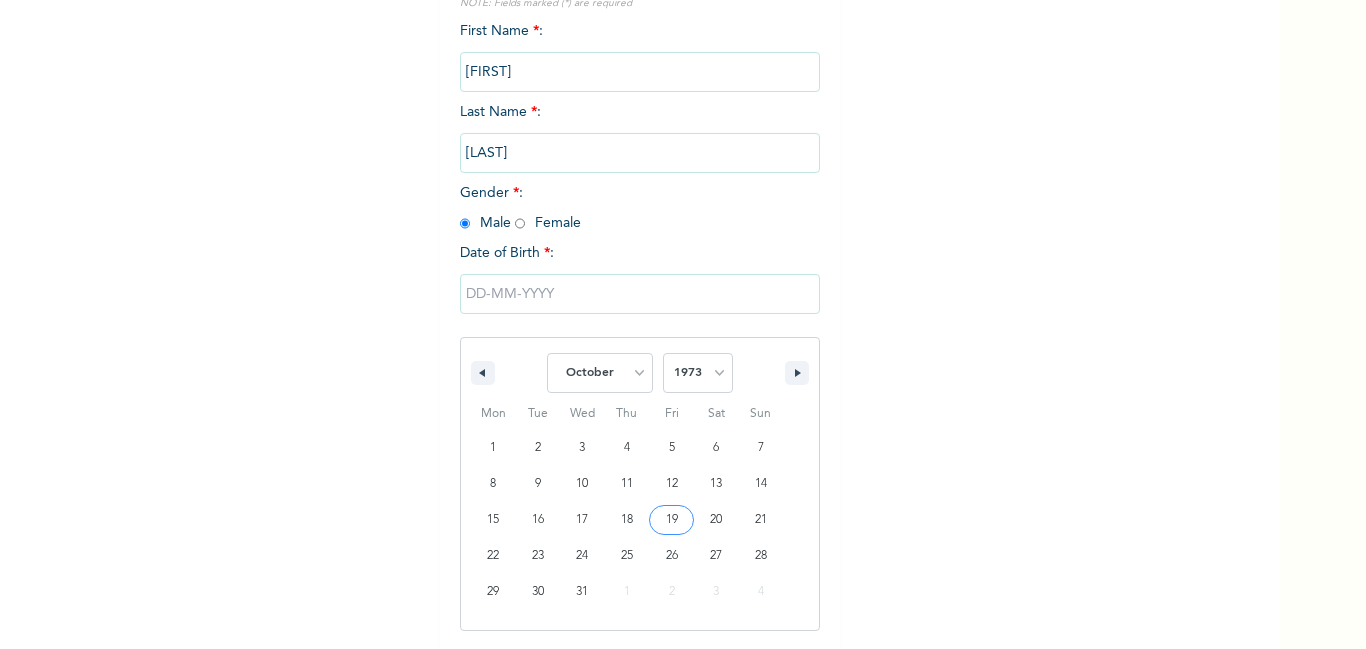 type on "[MONTH]/[DAY]/[YEAR]" 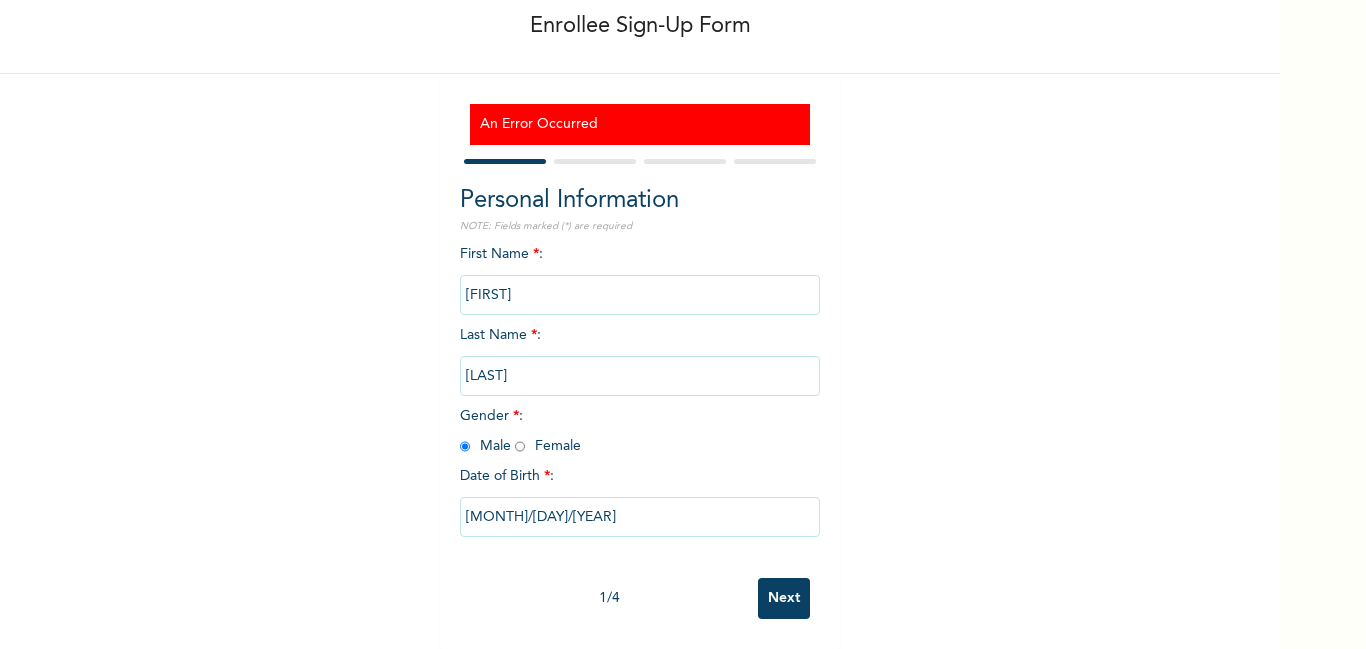 scroll, scrollTop: 117, scrollLeft: 0, axis: vertical 